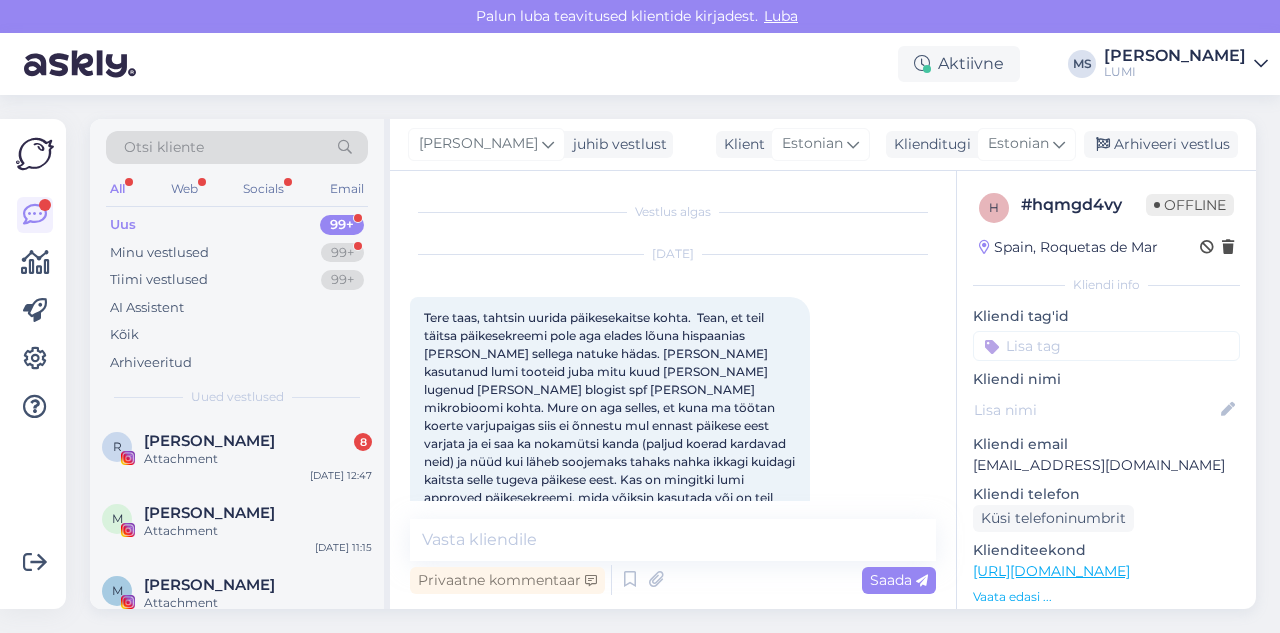 scroll, scrollTop: 0, scrollLeft: 0, axis: both 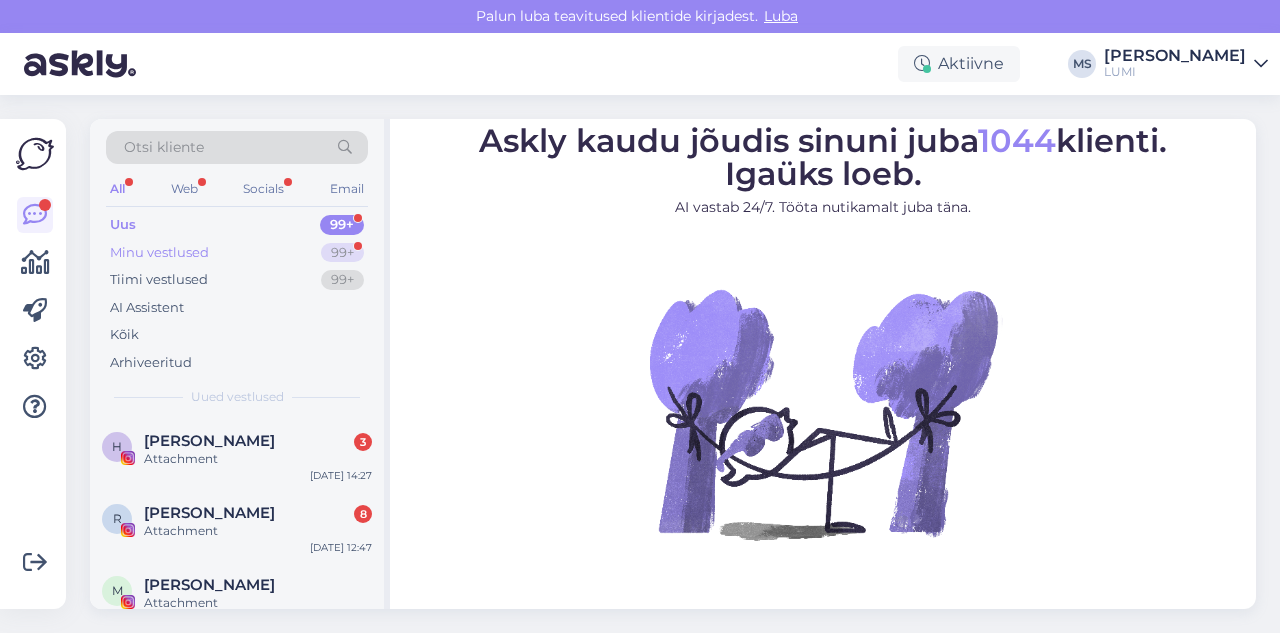 click on "Minu vestlused 99+" at bounding box center [237, 253] 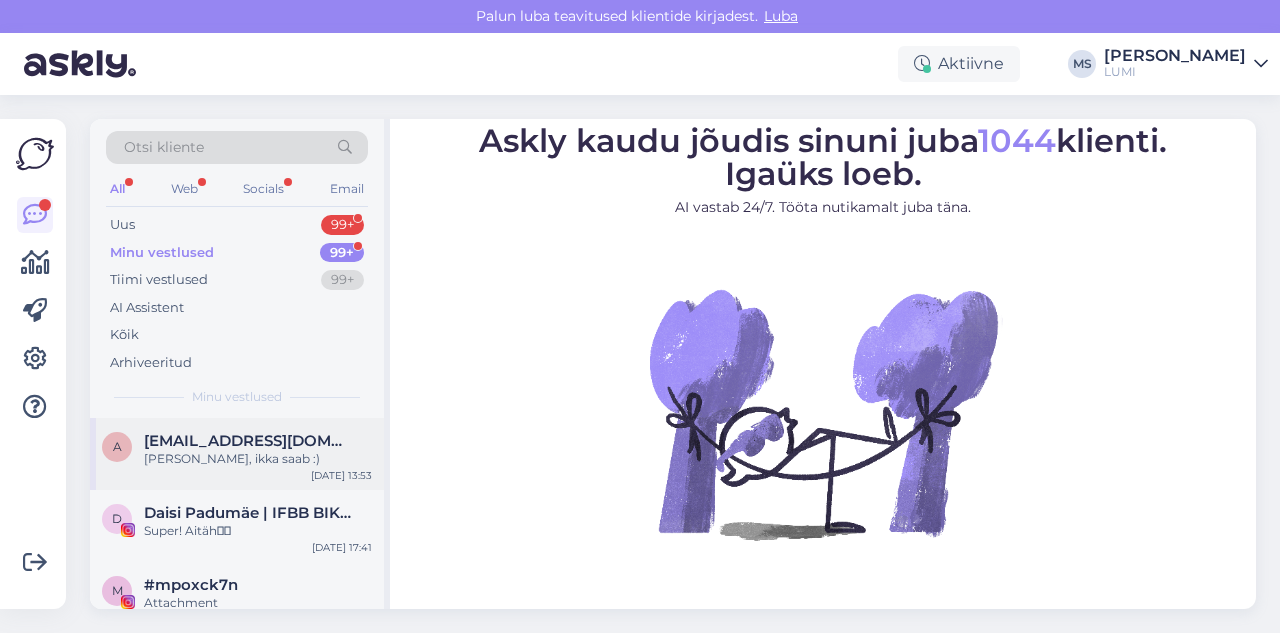 click on "[PERSON_NAME], ikka saab :)" at bounding box center [258, 459] 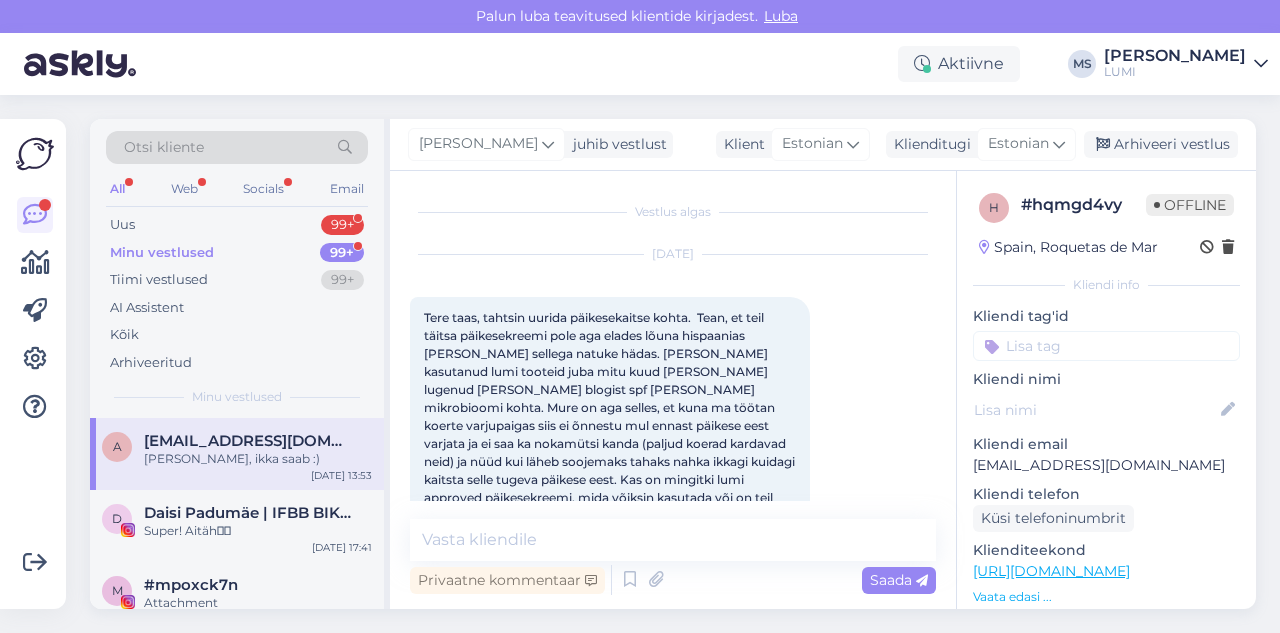 scroll, scrollTop: 966, scrollLeft: 0, axis: vertical 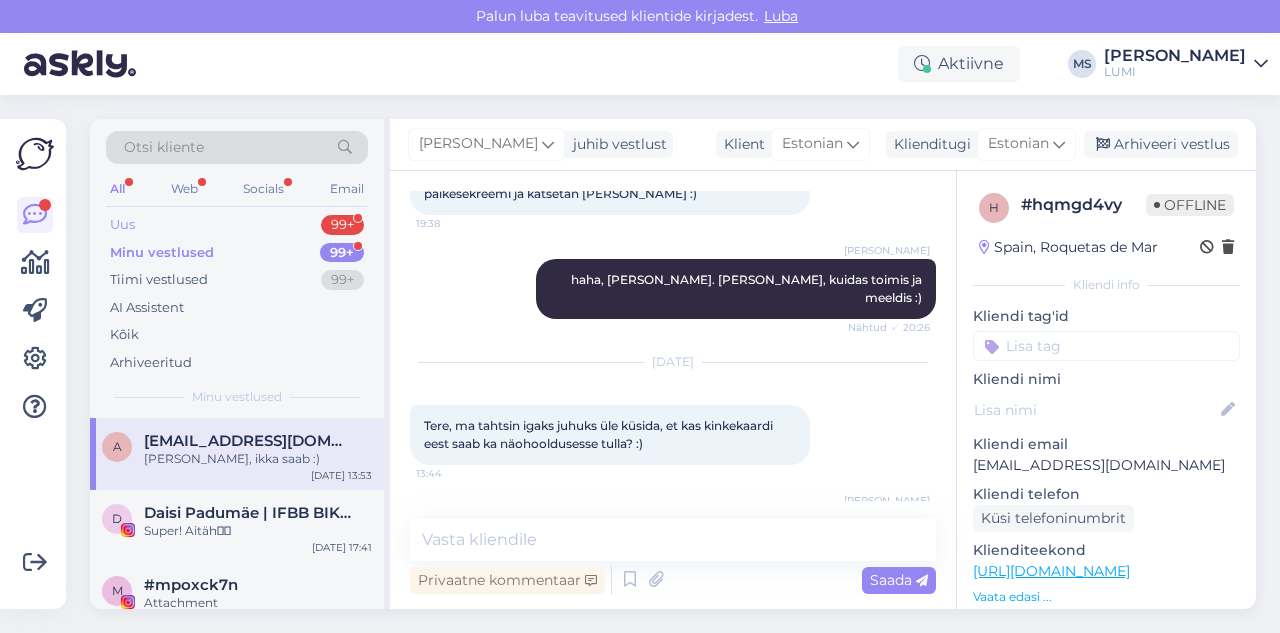 click on "Uus 99+" at bounding box center (237, 225) 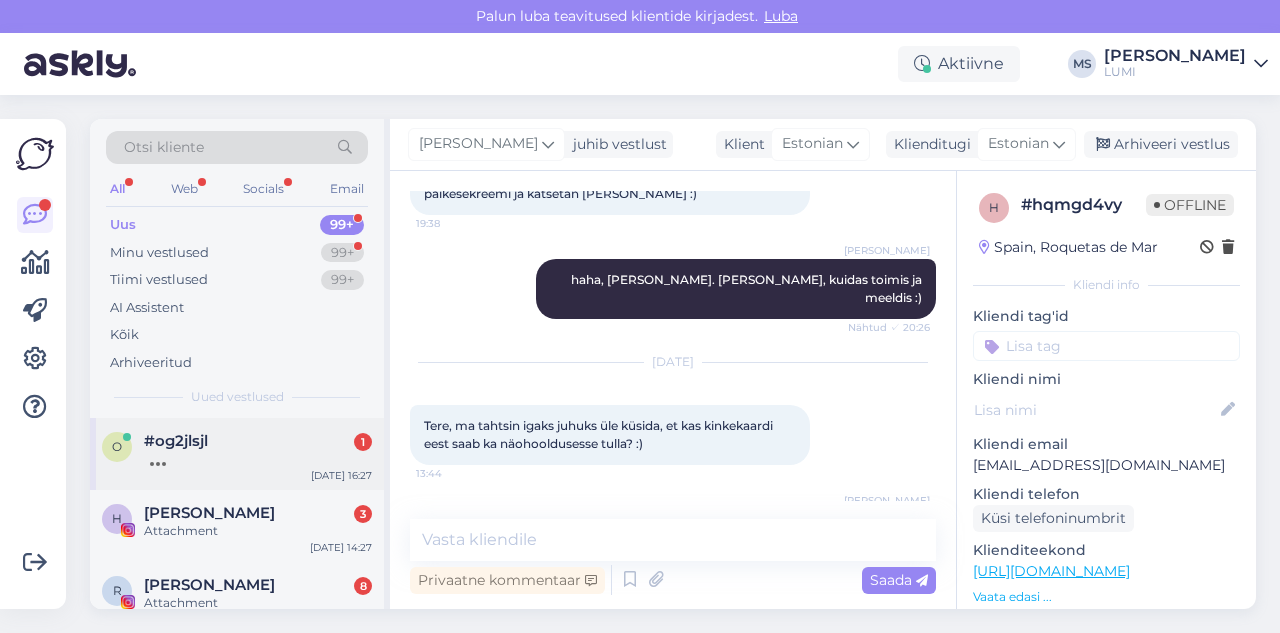 click at bounding box center (258, 459) 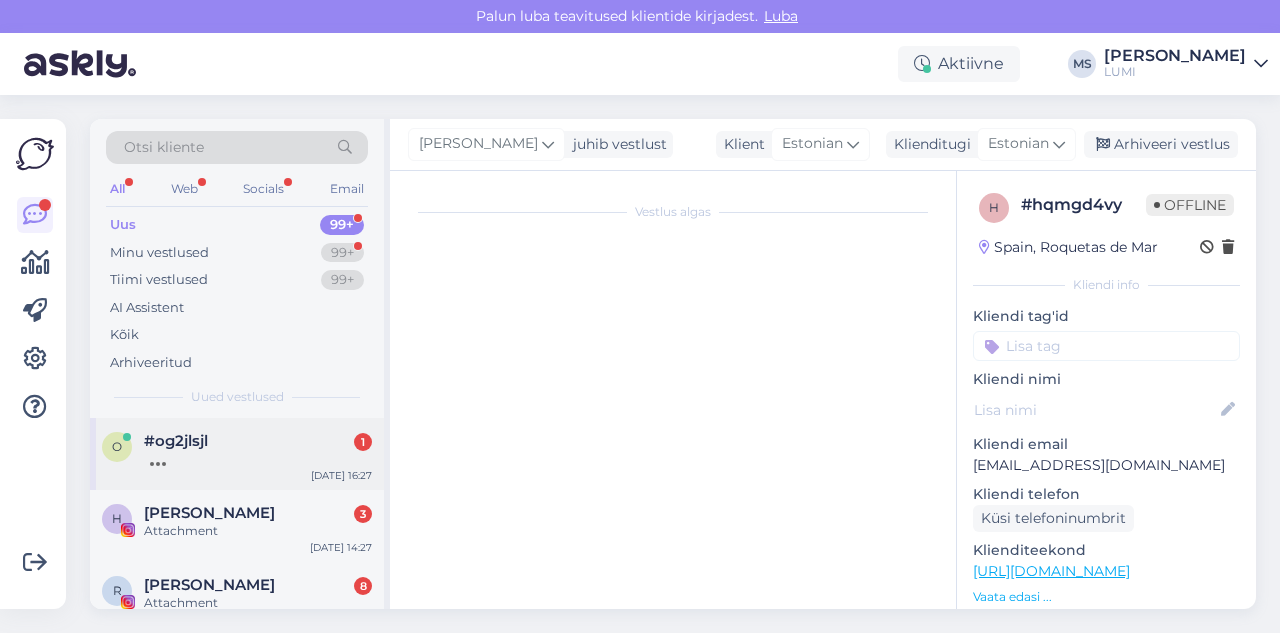 scroll, scrollTop: 0, scrollLeft: 0, axis: both 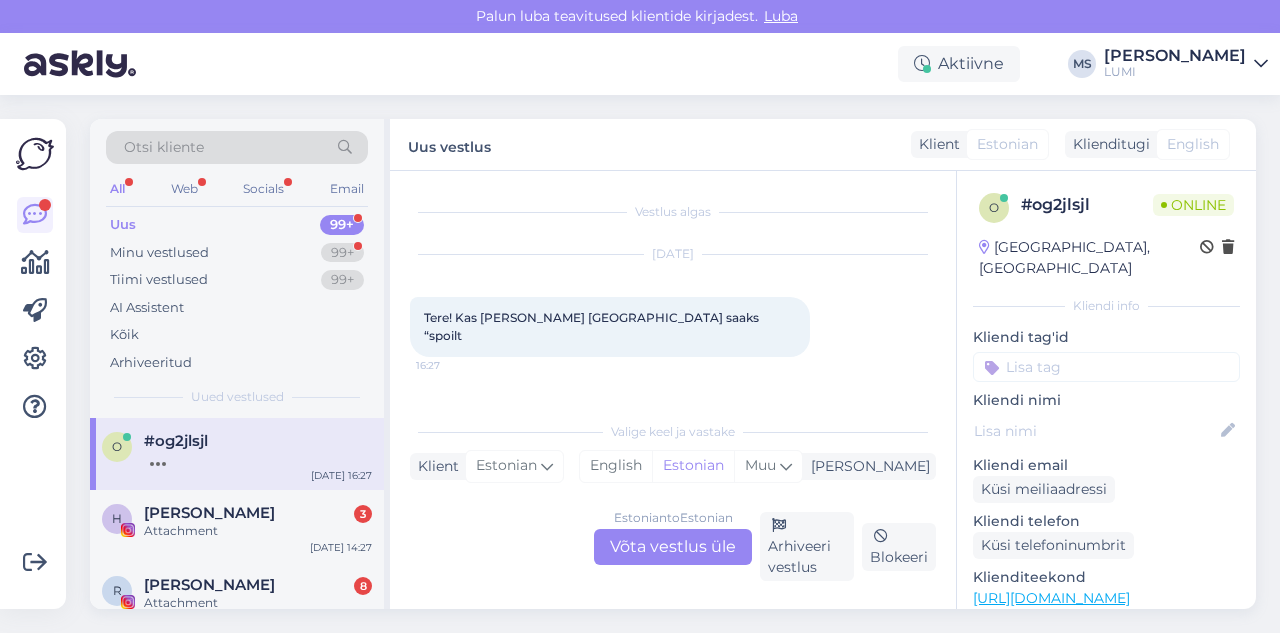 click on "Estonian  to  Estonian Võta vestlus üle" at bounding box center (673, 547) 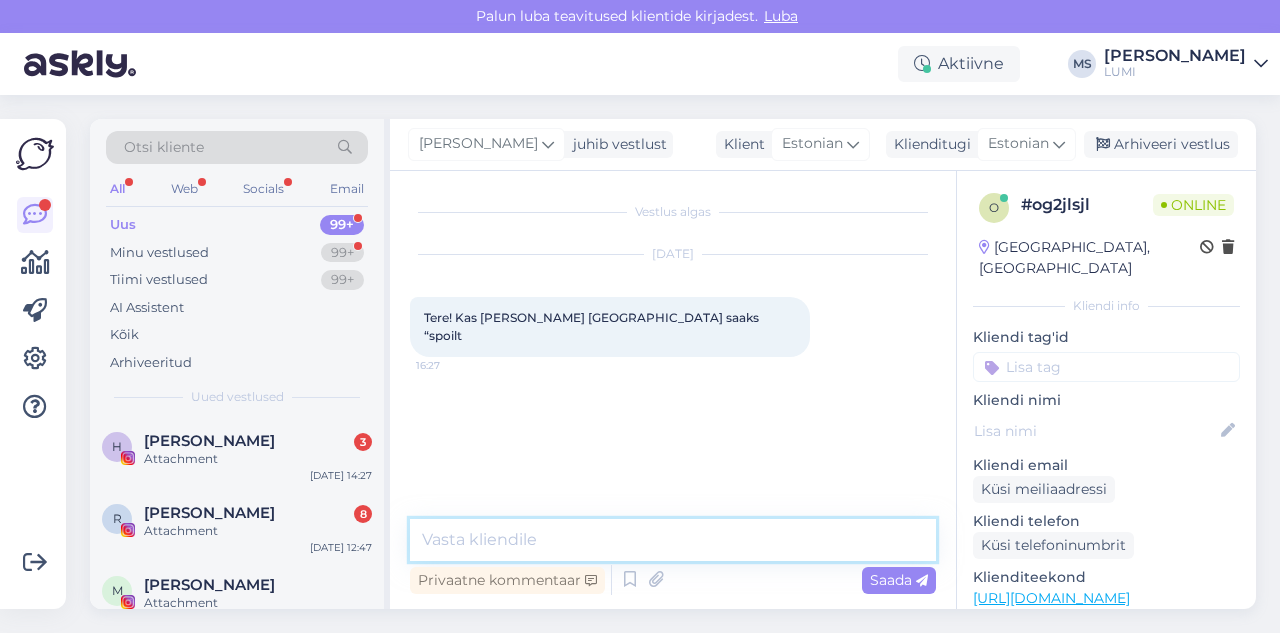 click at bounding box center (673, 540) 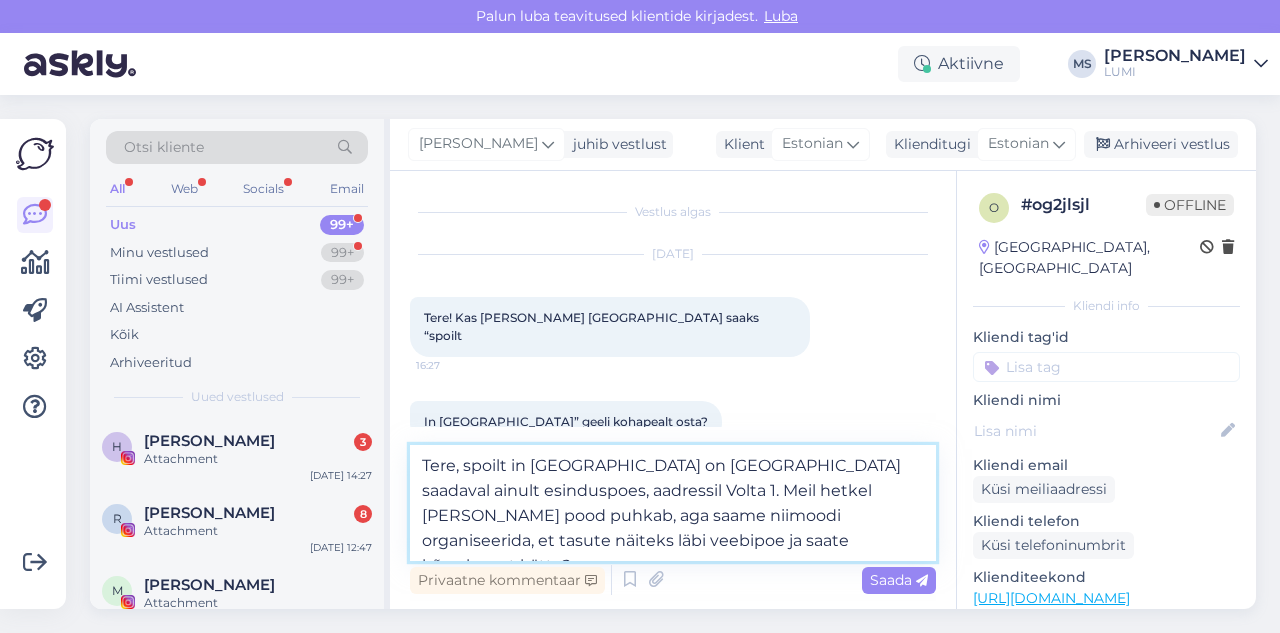 drag, startPoint x: 419, startPoint y: 515, endPoint x: 677, endPoint y: 545, distance: 259.73834 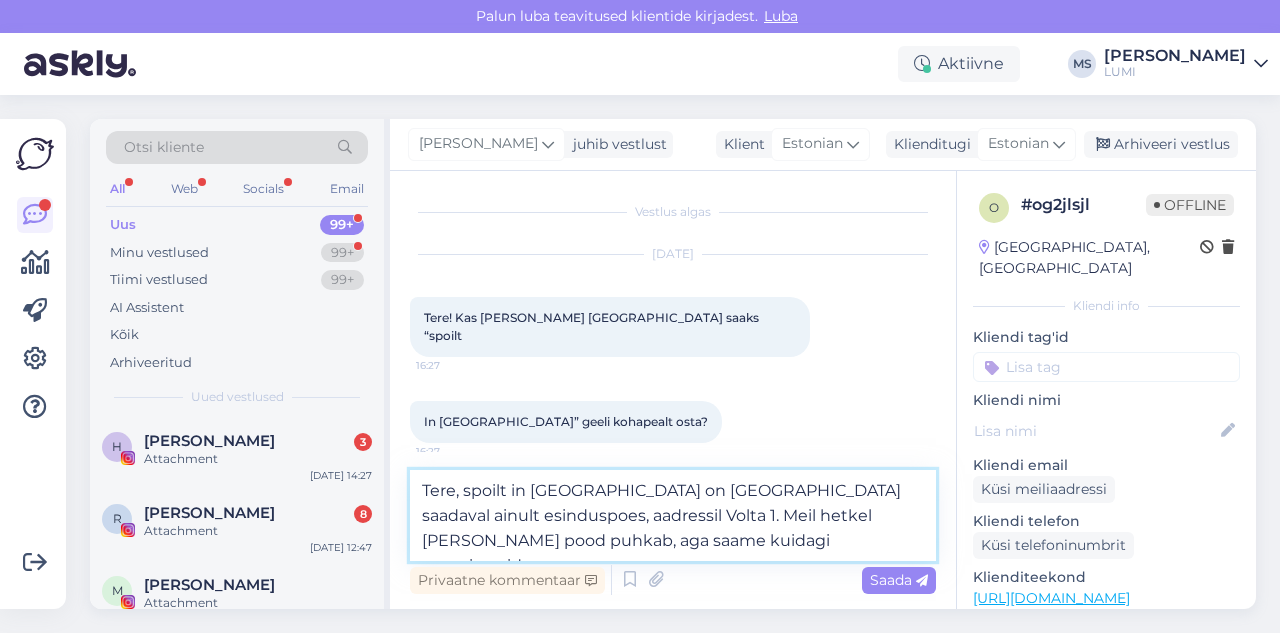 type on "Tere, spoilt in [GEOGRAPHIC_DATA] on [GEOGRAPHIC_DATA] saadaval ainult esinduspoes, aadressil Volta 1. Meil hetkel [PERSON_NAME] pood puhkab, aga saame kuidagi organiseerida" 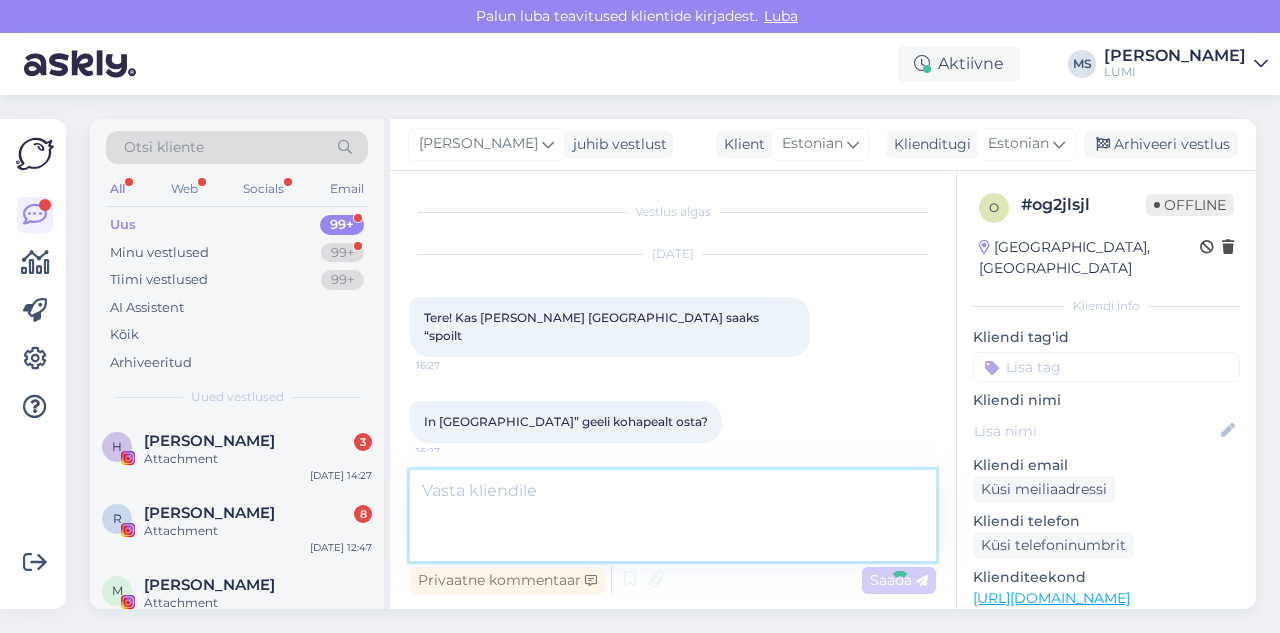scroll, scrollTop: 68, scrollLeft: 0, axis: vertical 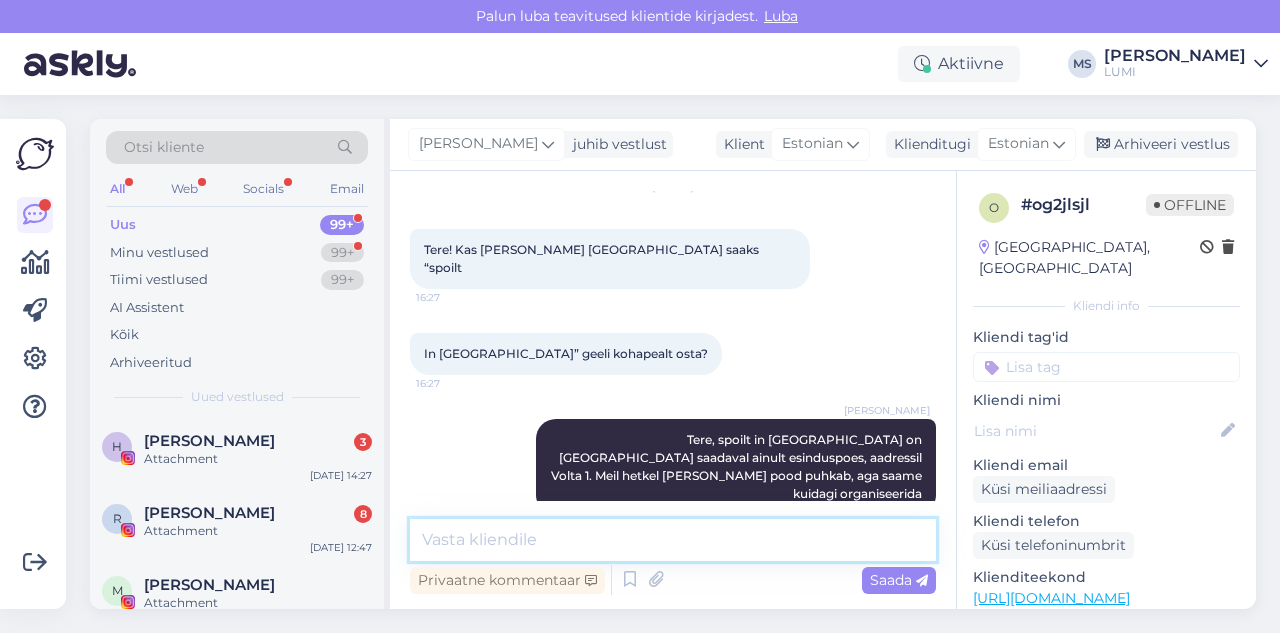 type 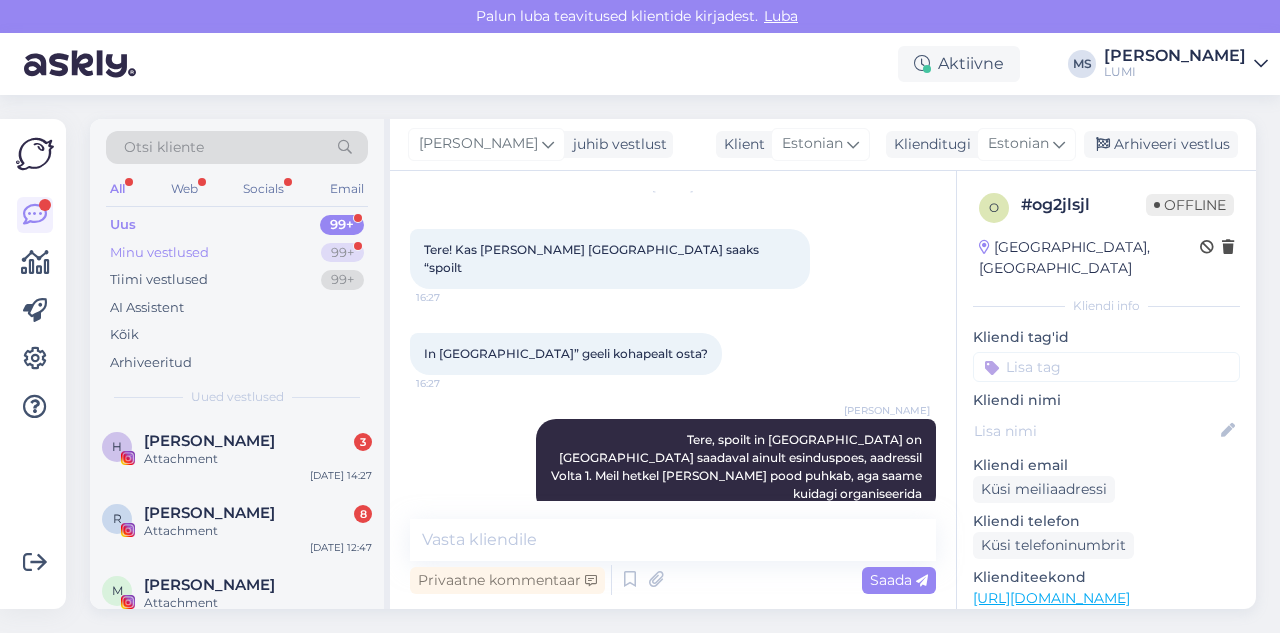 click on "Minu vestlused" at bounding box center [159, 253] 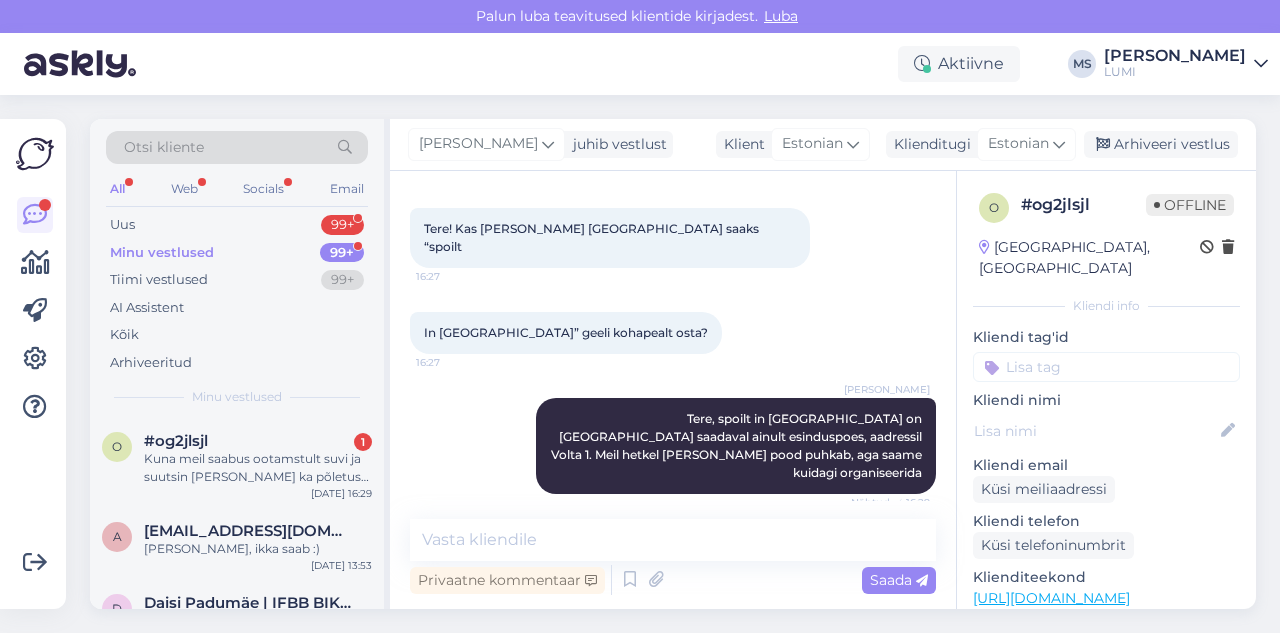 scroll, scrollTop: 208, scrollLeft: 0, axis: vertical 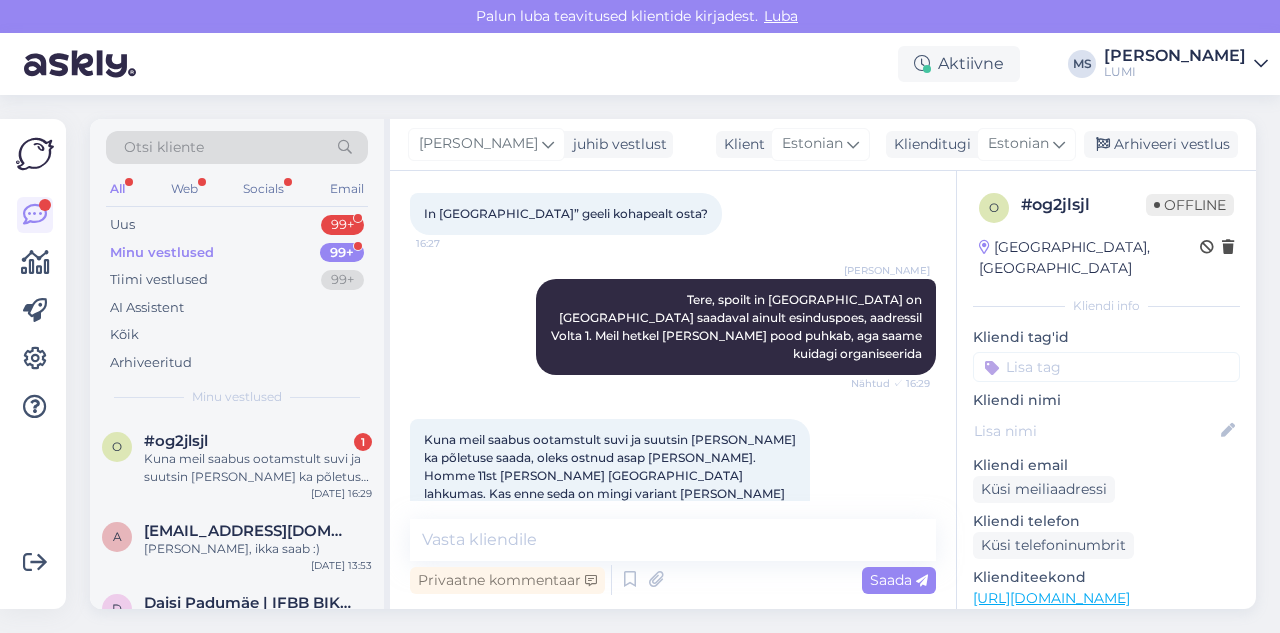 click on "Kuna meil saabus ootamstult suvi ja suutsin juba täna ka põletuse saada, oleks ostnud asap kaasa. Homme 11st olen Tallinnast lahkumas. Kas enne seda on mingi variant toode saada või pigem väga keeruline? 16:35" at bounding box center (610, 476) 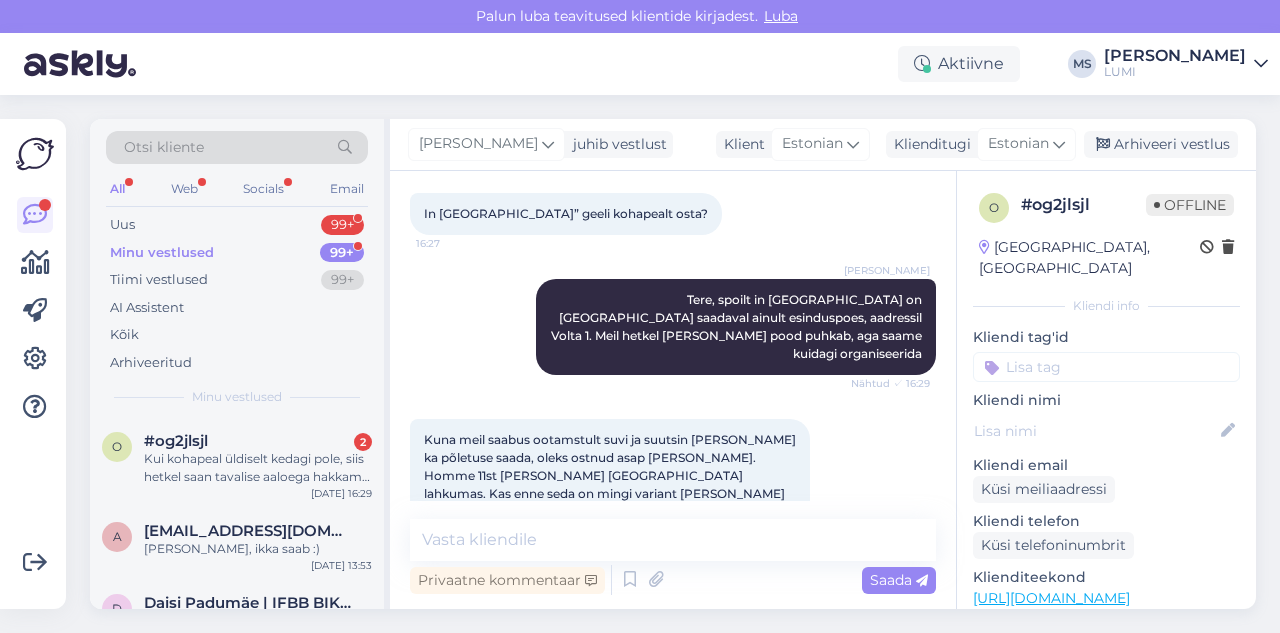 scroll, scrollTop: 312, scrollLeft: 0, axis: vertical 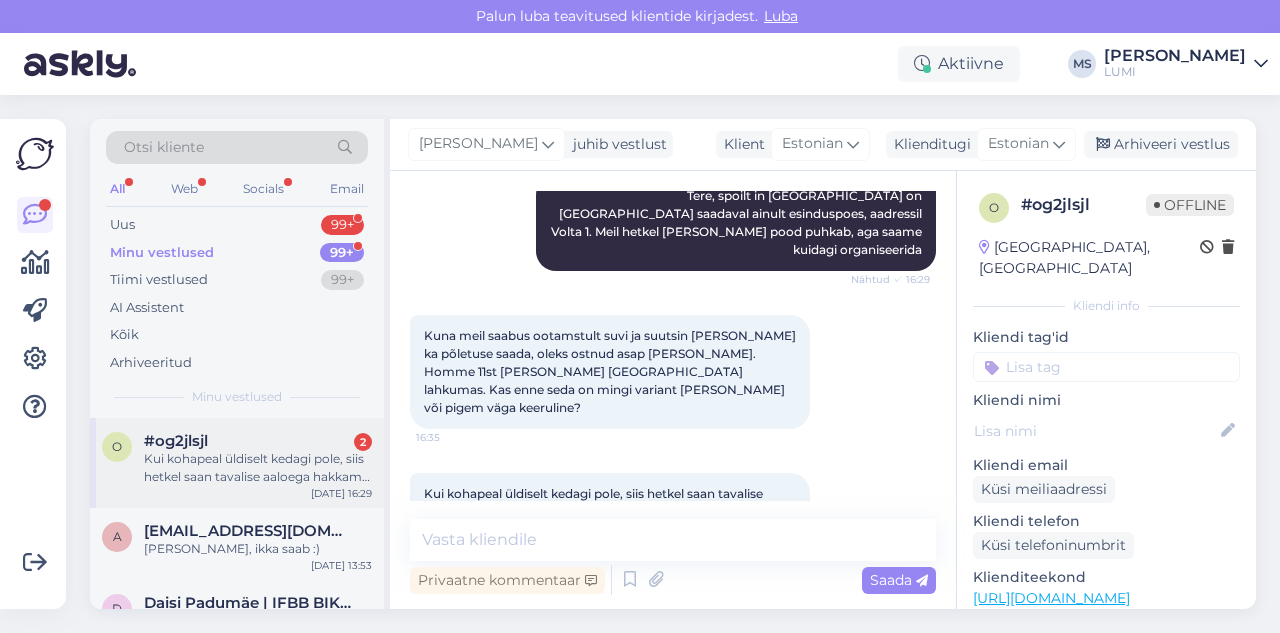 click on "Kui kohapeal üldiselt kedagi pole, siis hetkel saan tavalise aaloega hakkama :)" at bounding box center (258, 468) 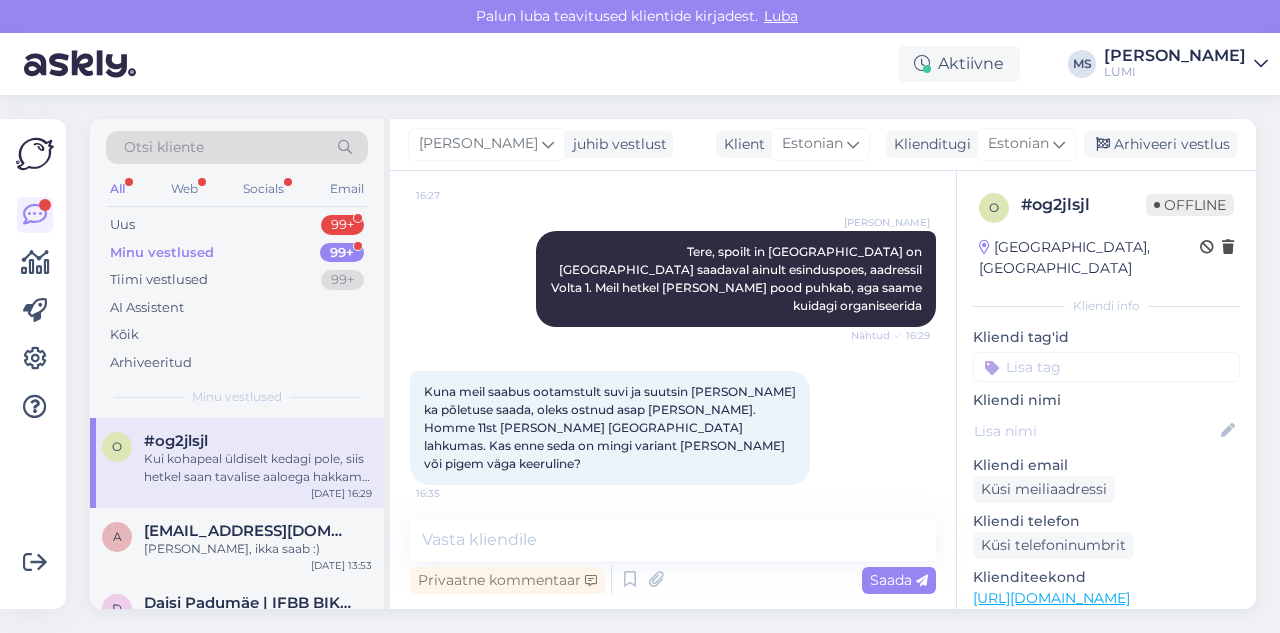 scroll, scrollTop: 312, scrollLeft: 0, axis: vertical 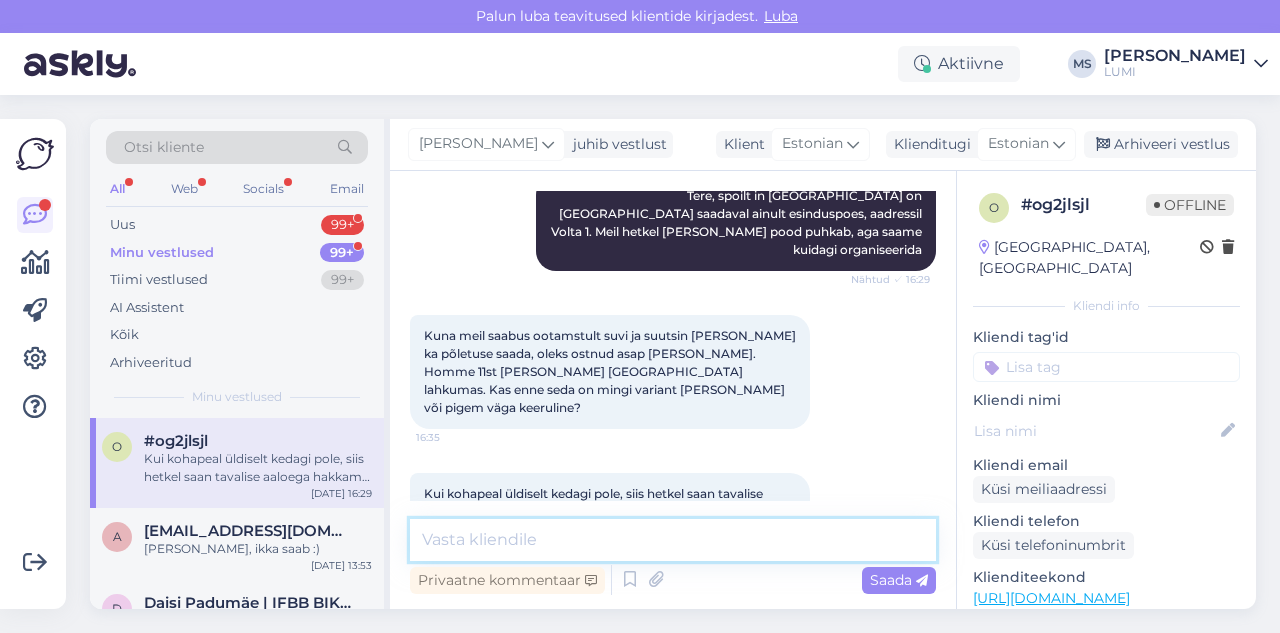 click at bounding box center [673, 540] 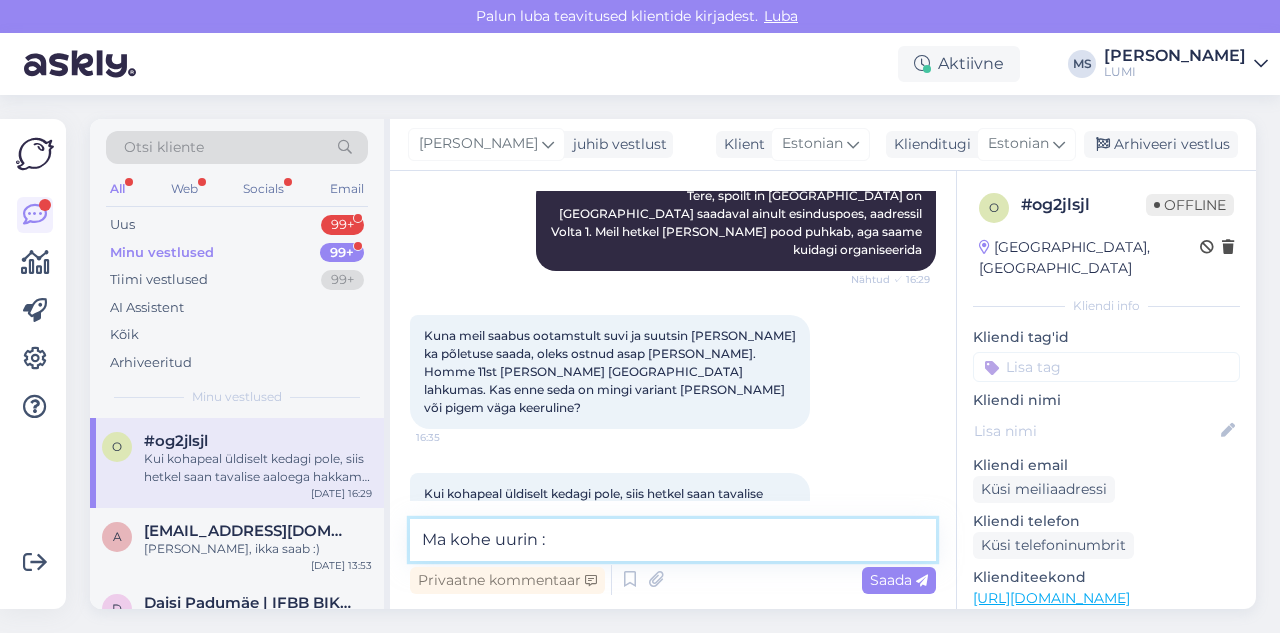 type on "Ma kohe uurin :)" 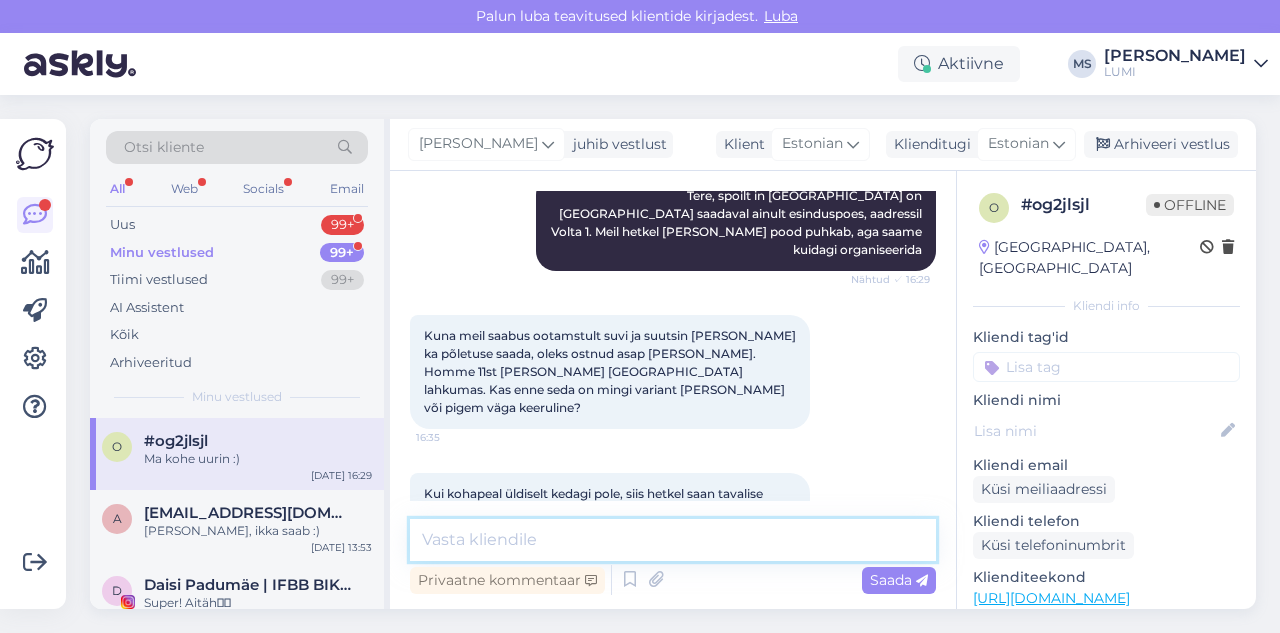 scroll, scrollTop: 398, scrollLeft: 0, axis: vertical 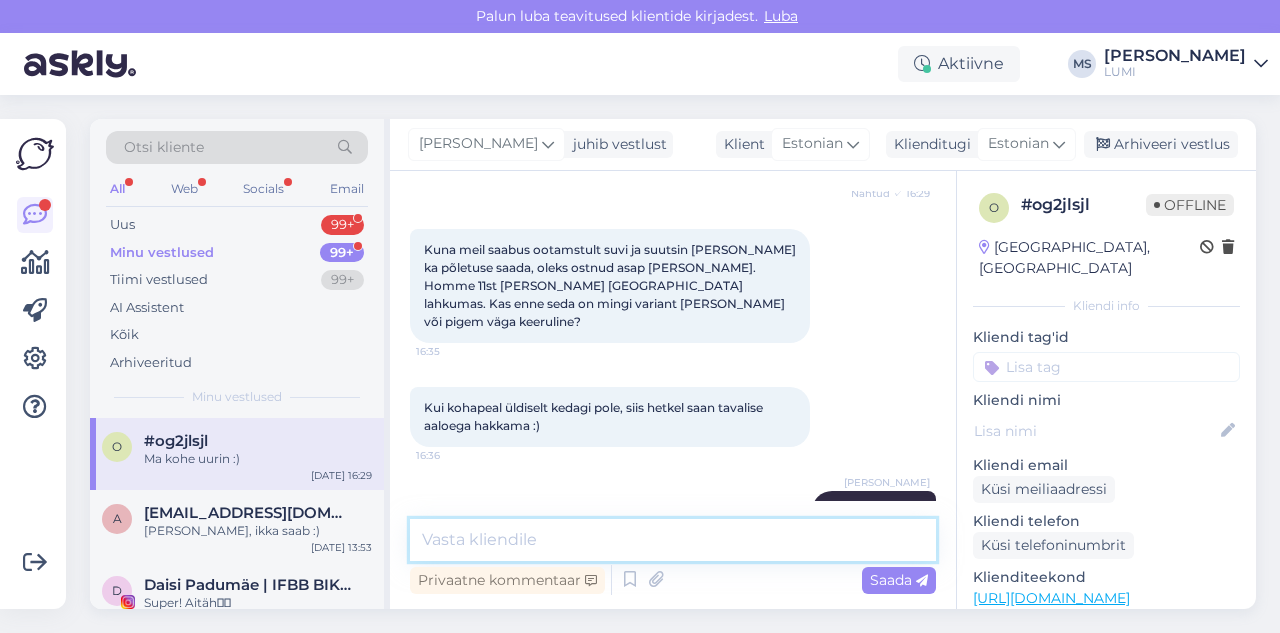 click at bounding box center [673, 540] 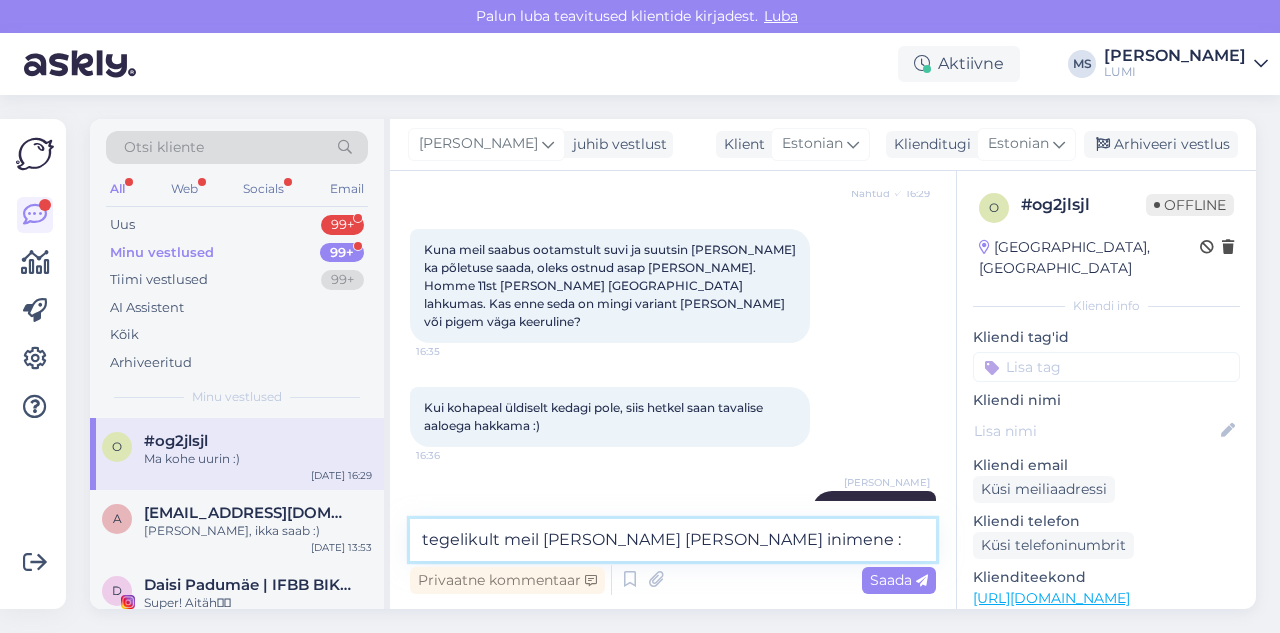 type on "tegelikult meil [PERSON_NAME] [PERSON_NAME] inimene :)" 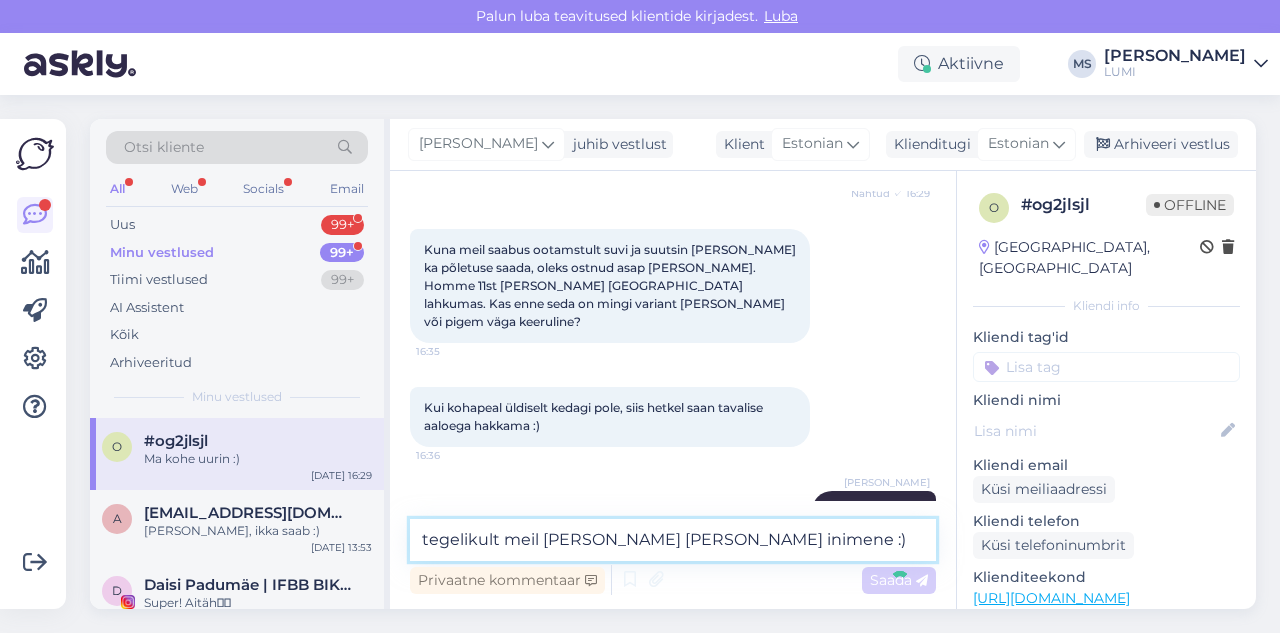 type 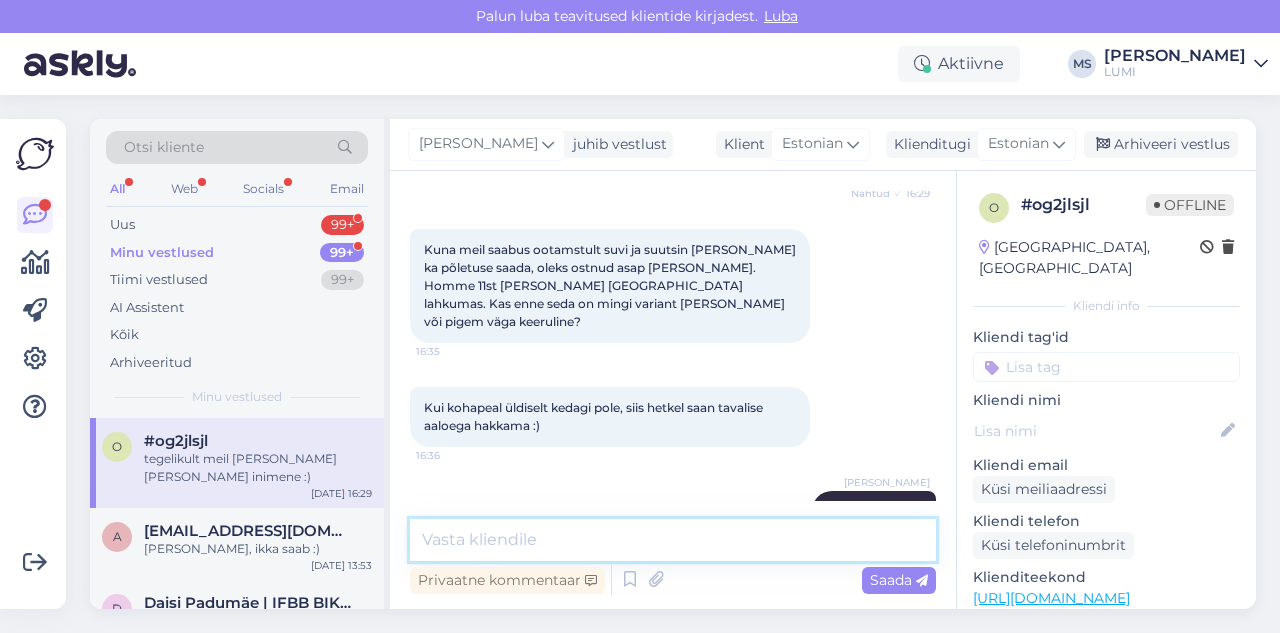 scroll, scrollTop: 484, scrollLeft: 0, axis: vertical 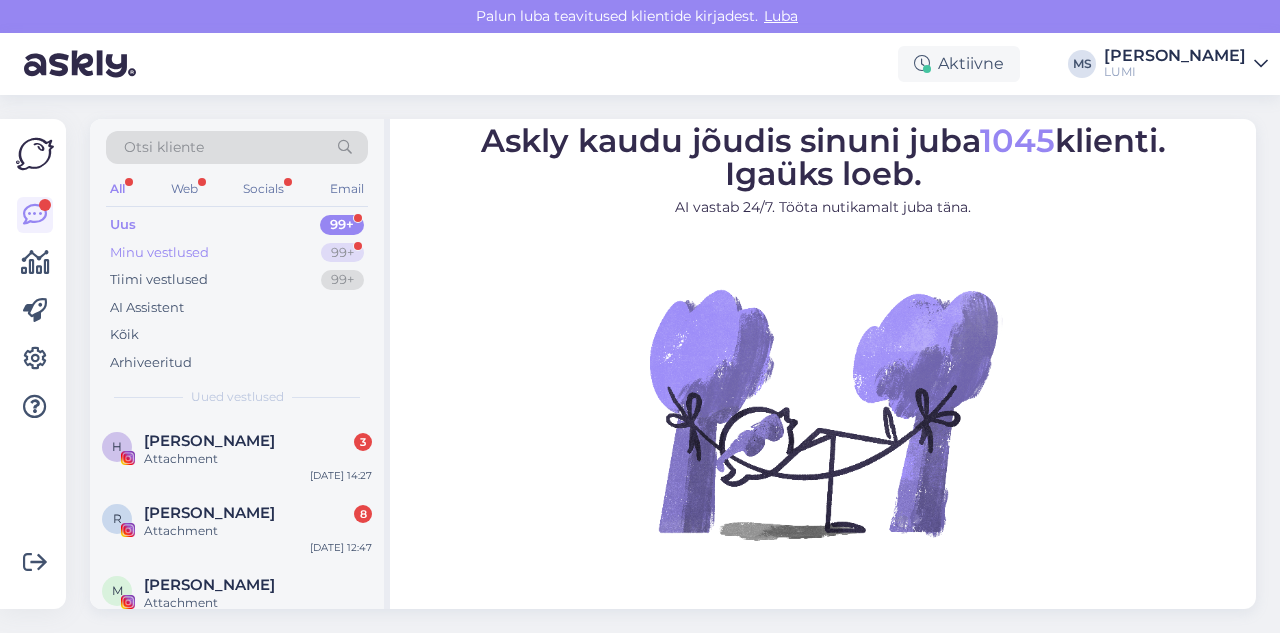 click on "Minu vestlused 99+" at bounding box center (237, 253) 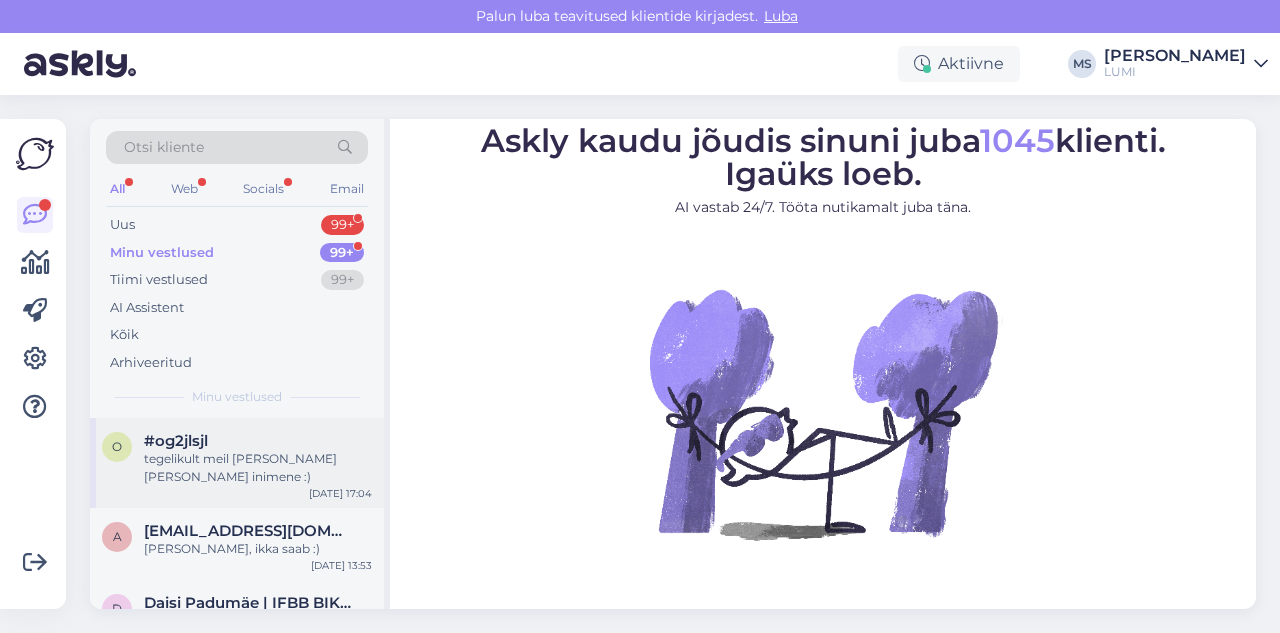 click on "tegelikult meil [PERSON_NAME] [PERSON_NAME] inimene :)" at bounding box center (258, 468) 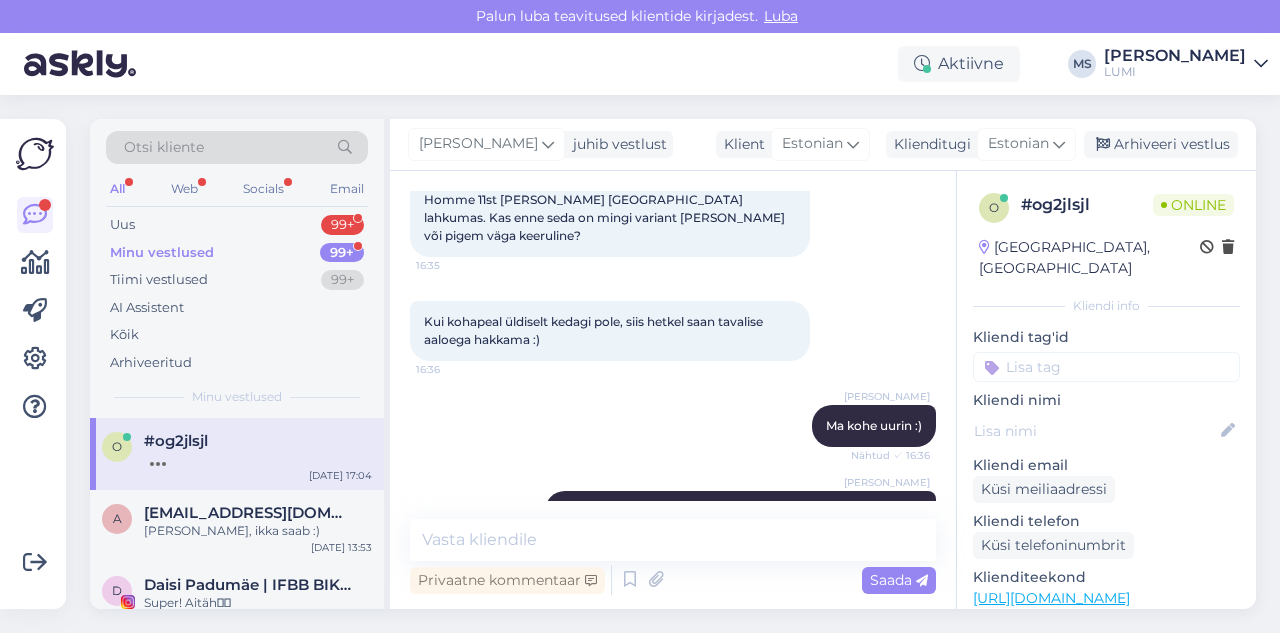 scroll, scrollTop: 588, scrollLeft: 0, axis: vertical 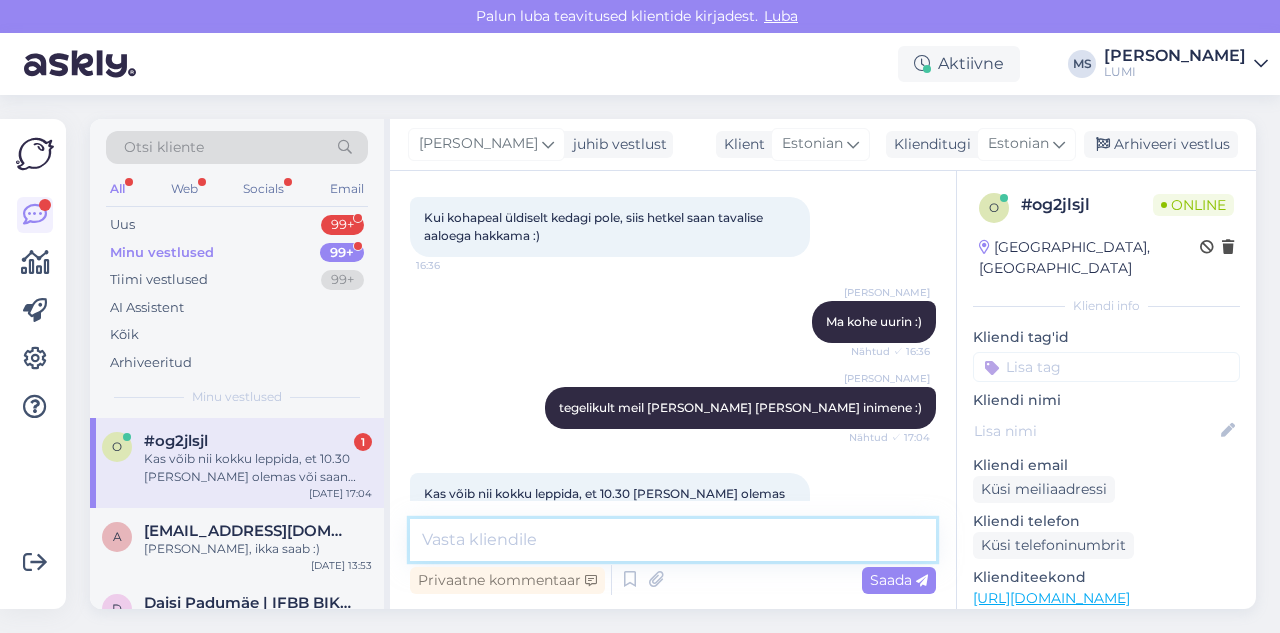 click at bounding box center [673, 540] 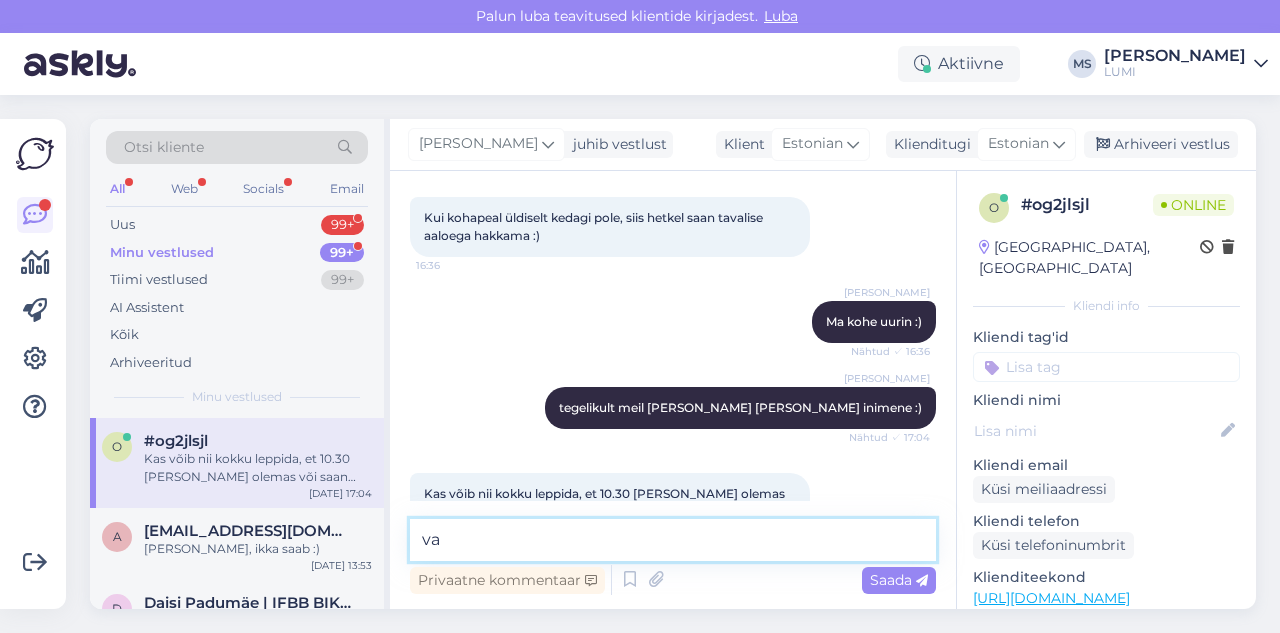 type on "v" 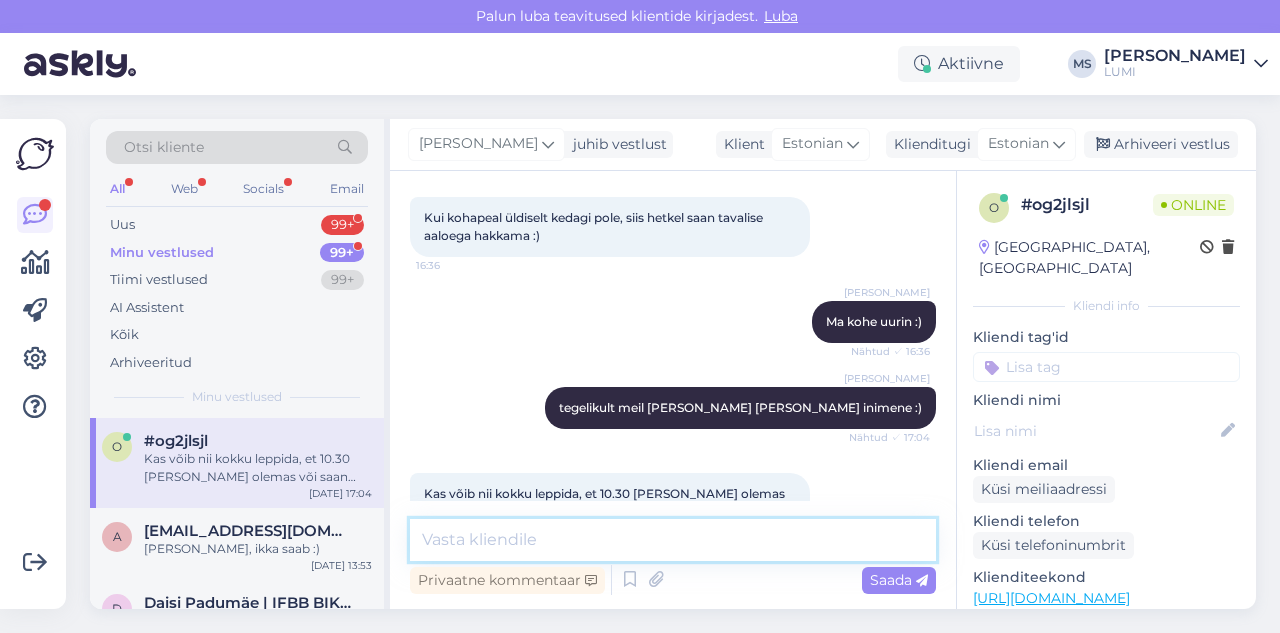type on "M" 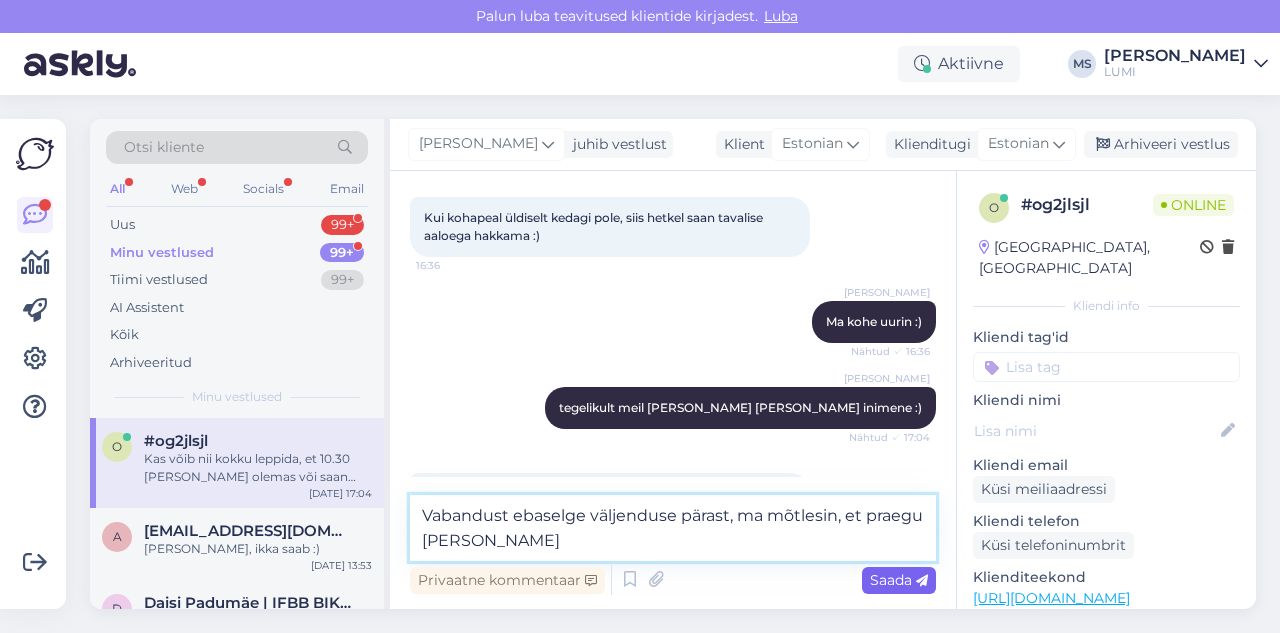 type on "Vabandust ebaselge väljenduse pärast, ma mõtlesin, et praegu [PERSON_NAME]" 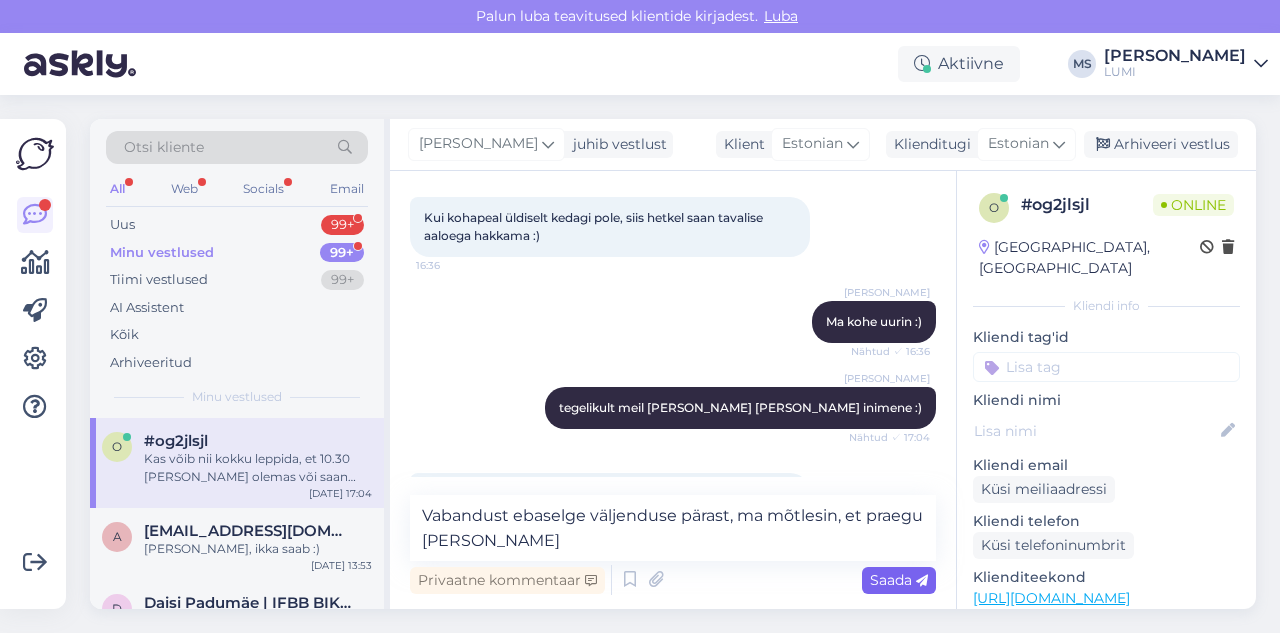 click on "Saada" at bounding box center (899, 580) 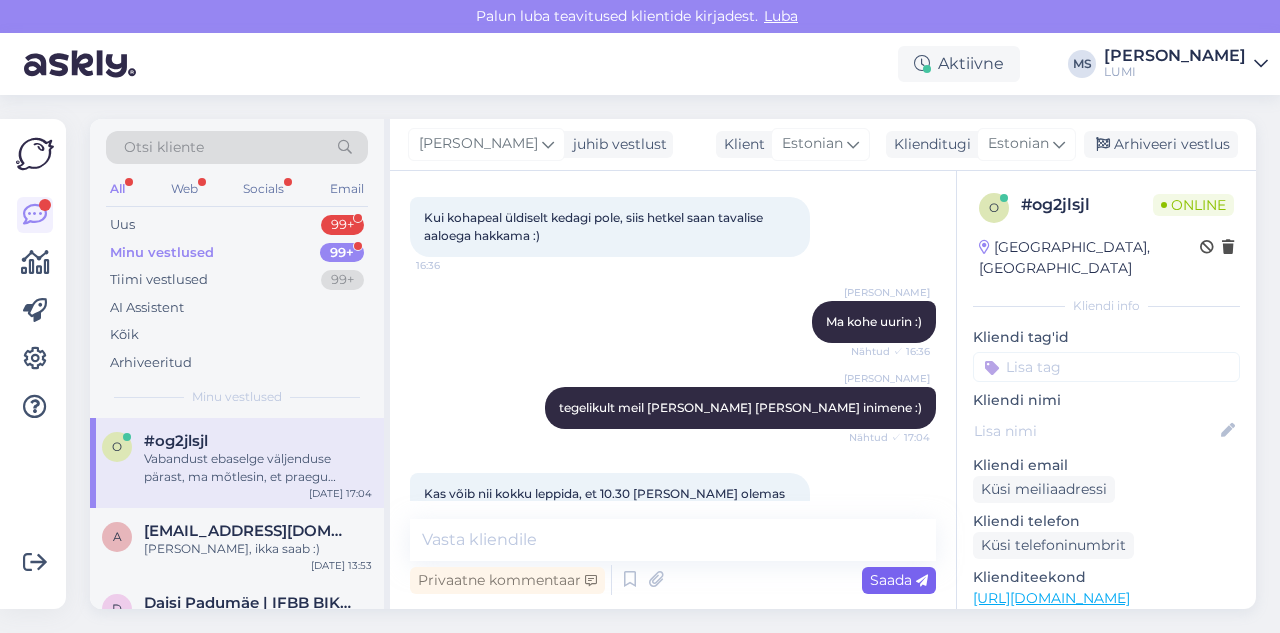 scroll, scrollTop: 692, scrollLeft: 0, axis: vertical 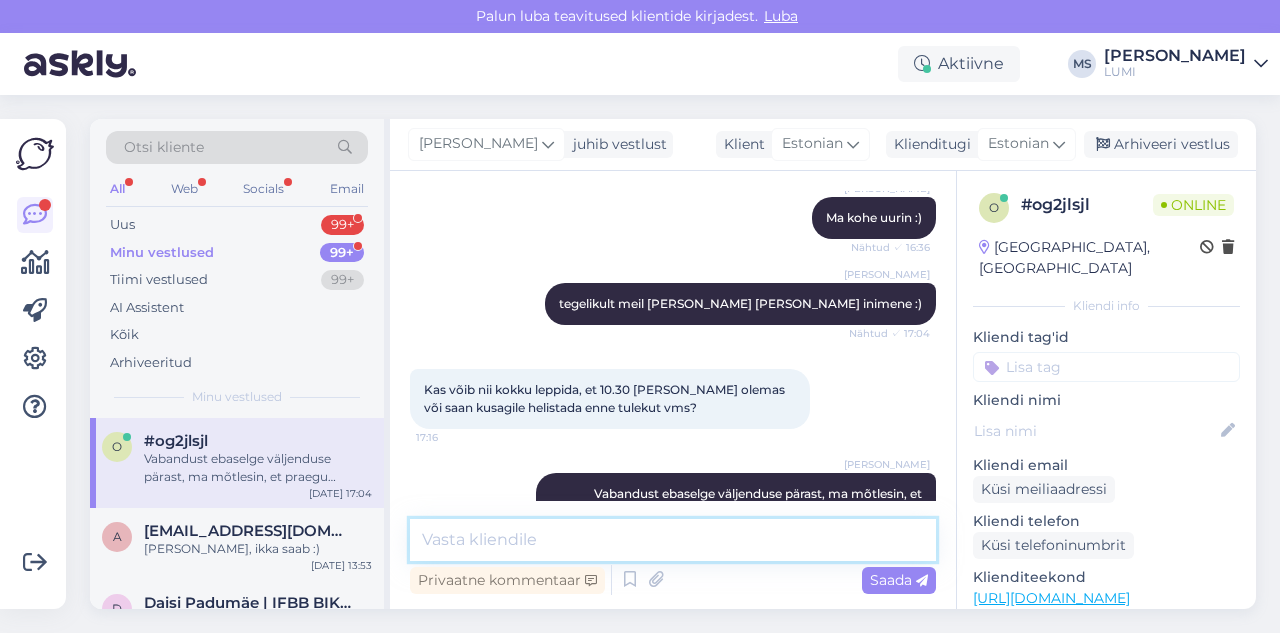 click at bounding box center [673, 540] 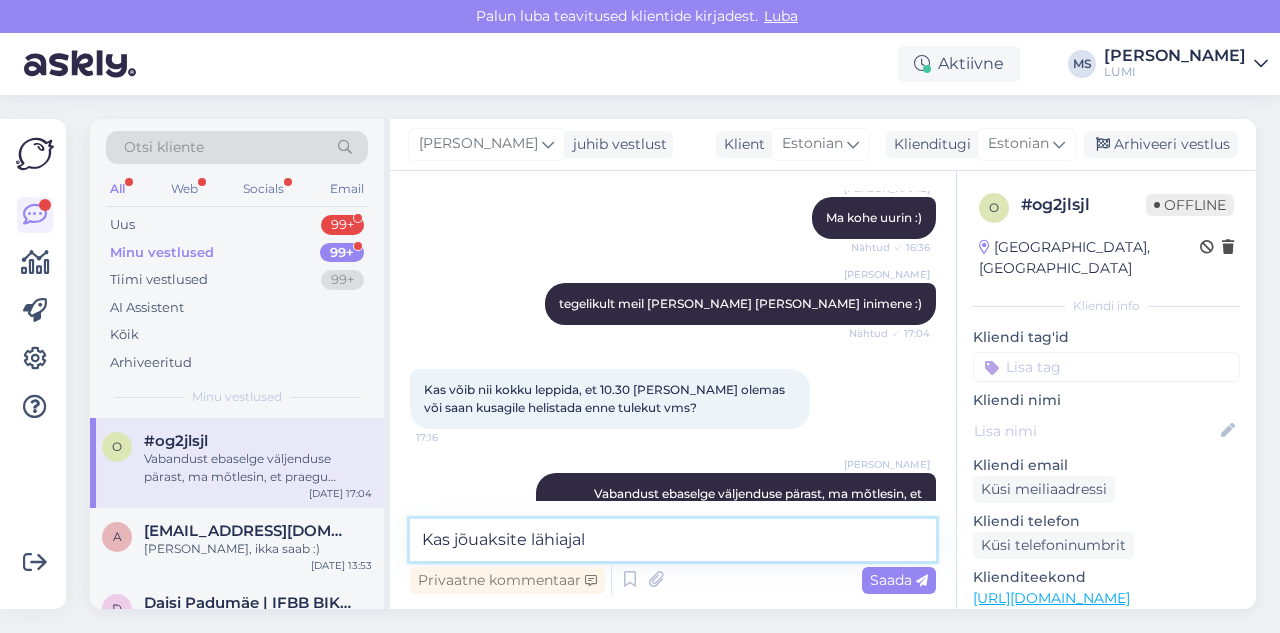 type on "Kas jõuaksite lähiajal?" 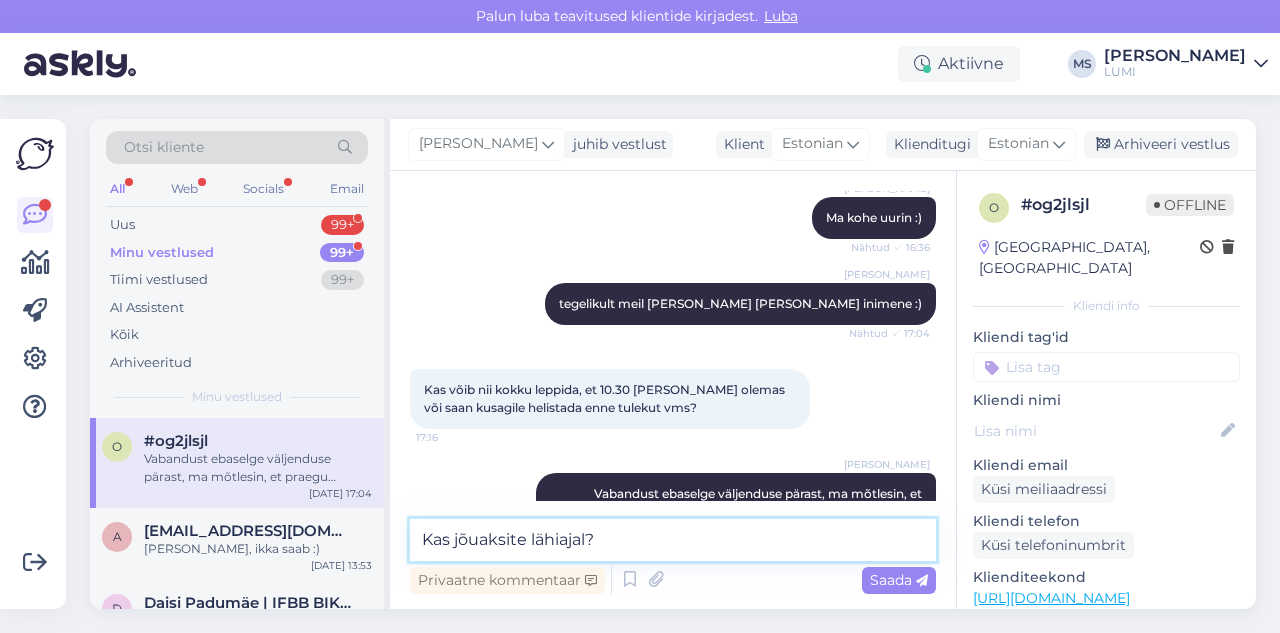 type 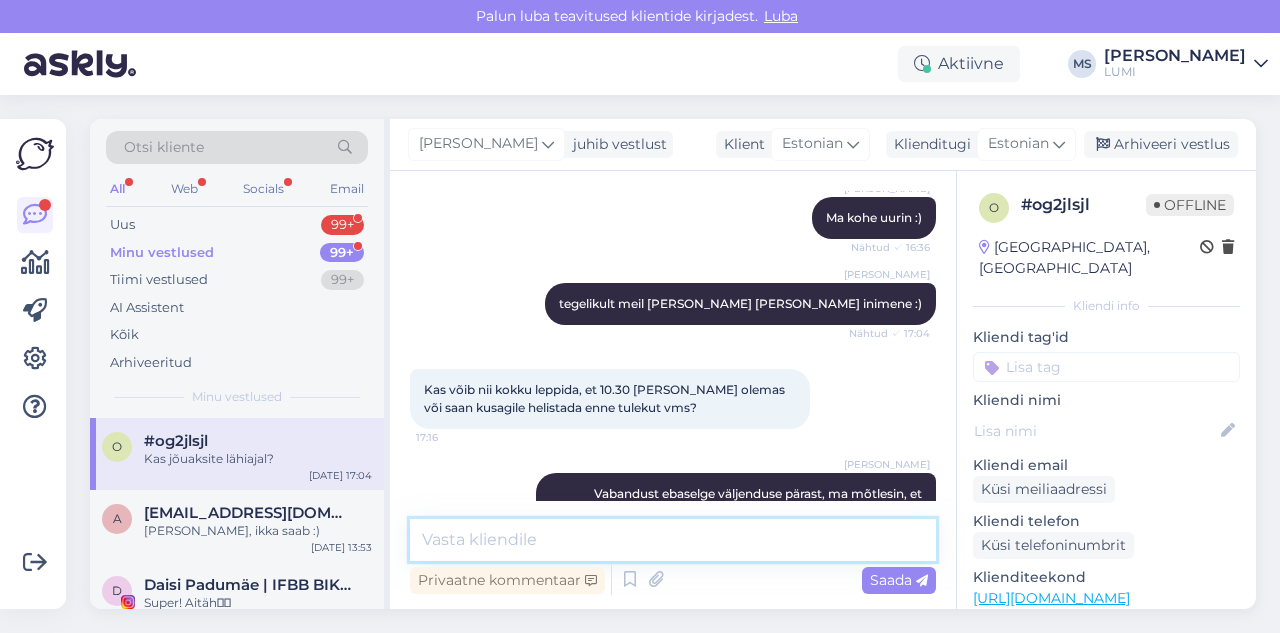 scroll, scrollTop: 778, scrollLeft: 0, axis: vertical 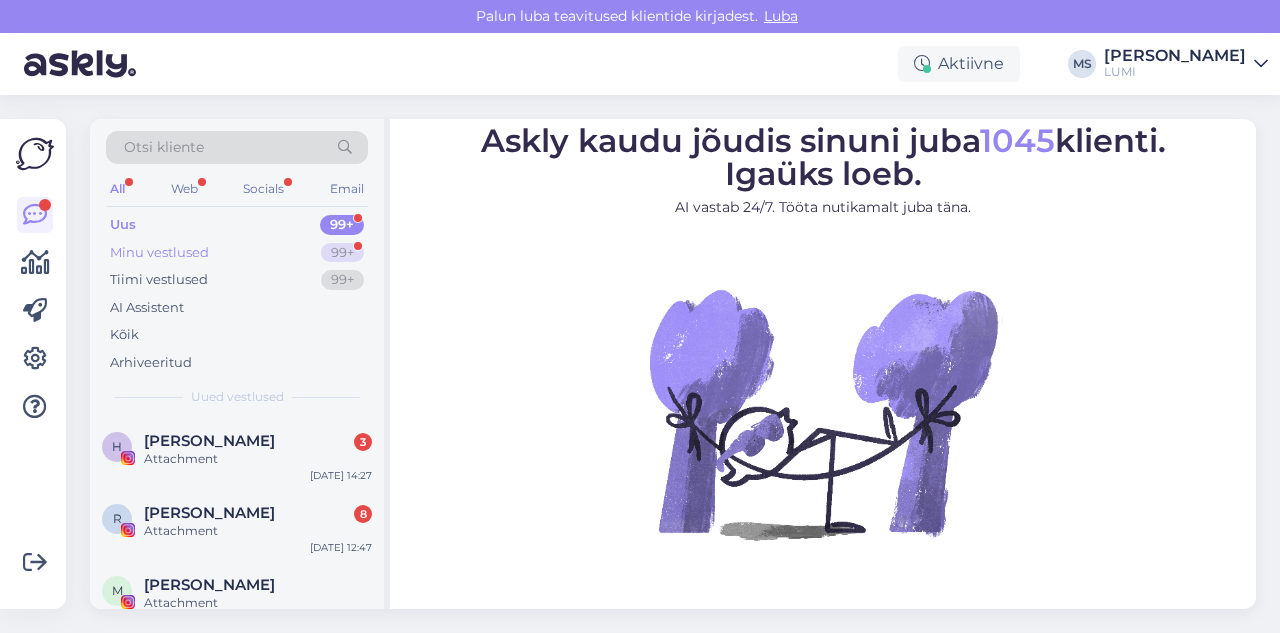 click on "Minu vestlused" at bounding box center [159, 253] 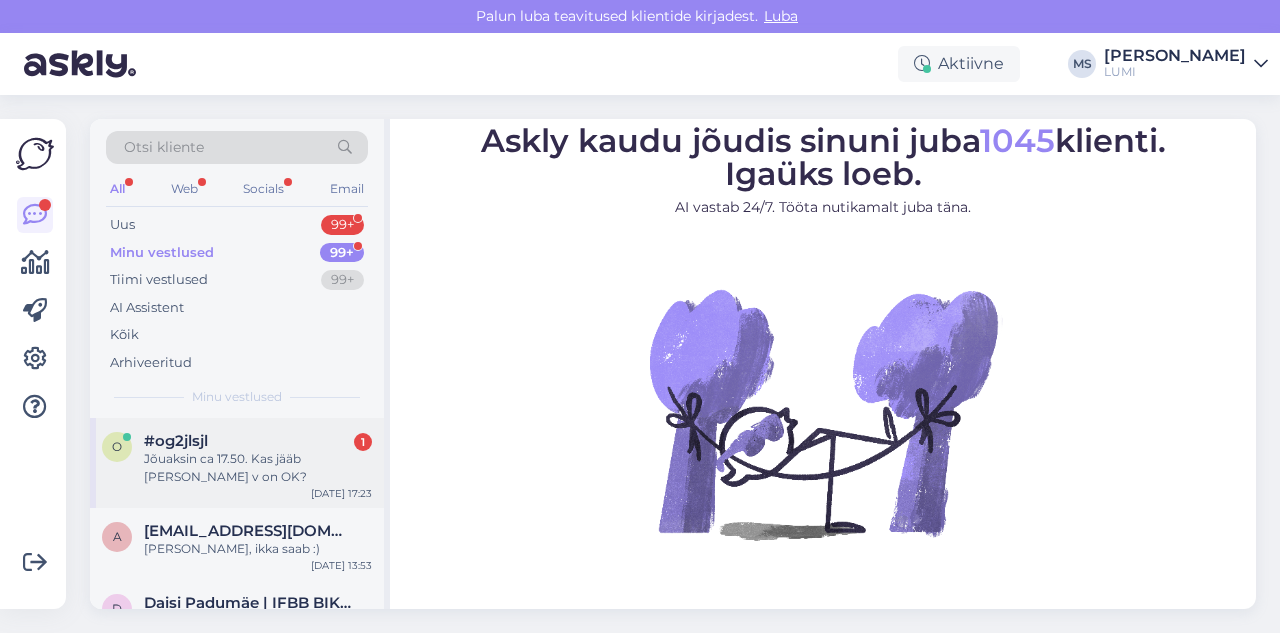 click on "#og2jlsjl 1" at bounding box center [258, 441] 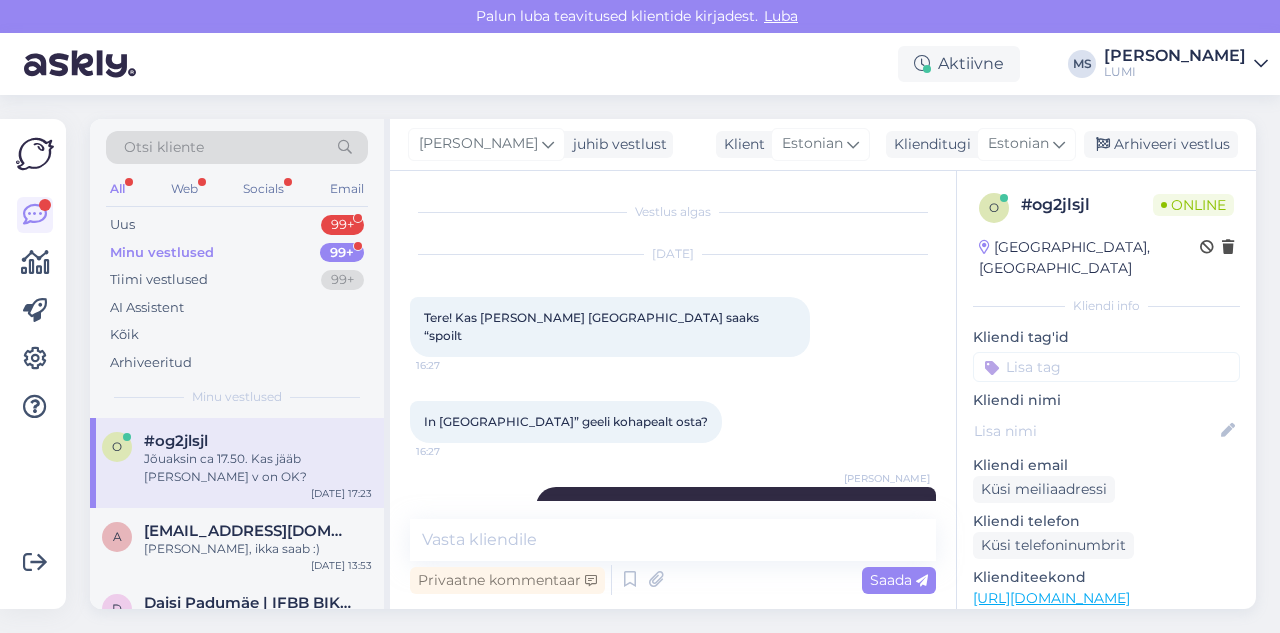 scroll, scrollTop: 864, scrollLeft: 0, axis: vertical 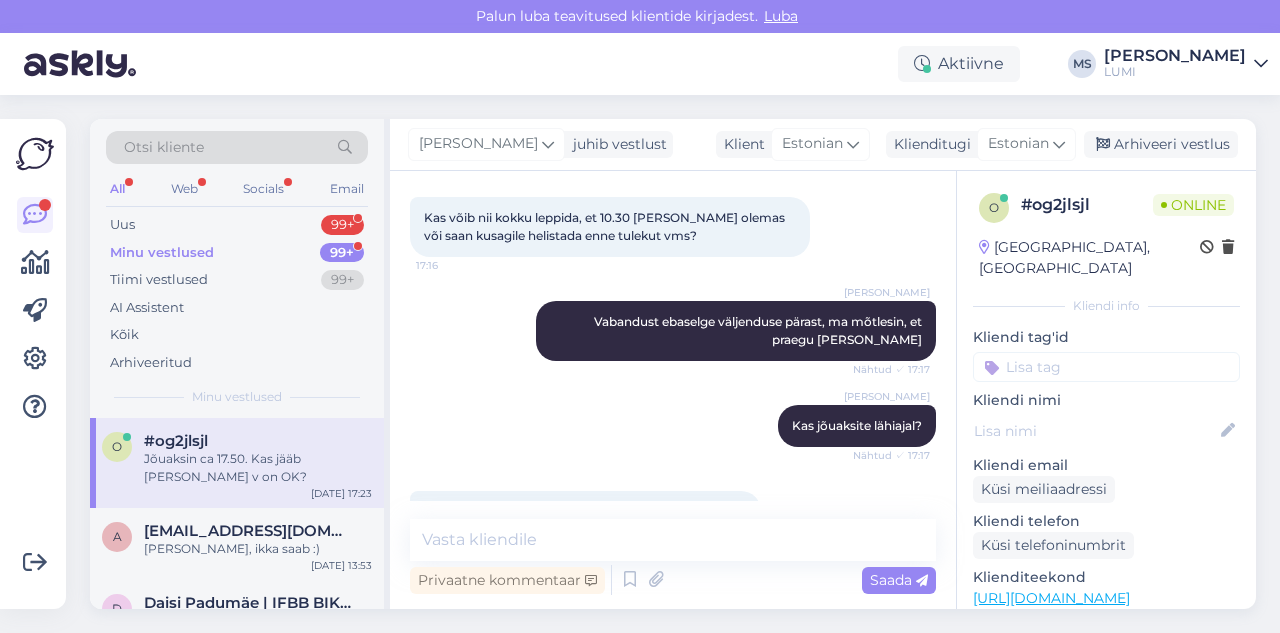 drag, startPoint x: 425, startPoint y: 458, endPoint x: 693, endPoint y: 472, distance: 268.36542 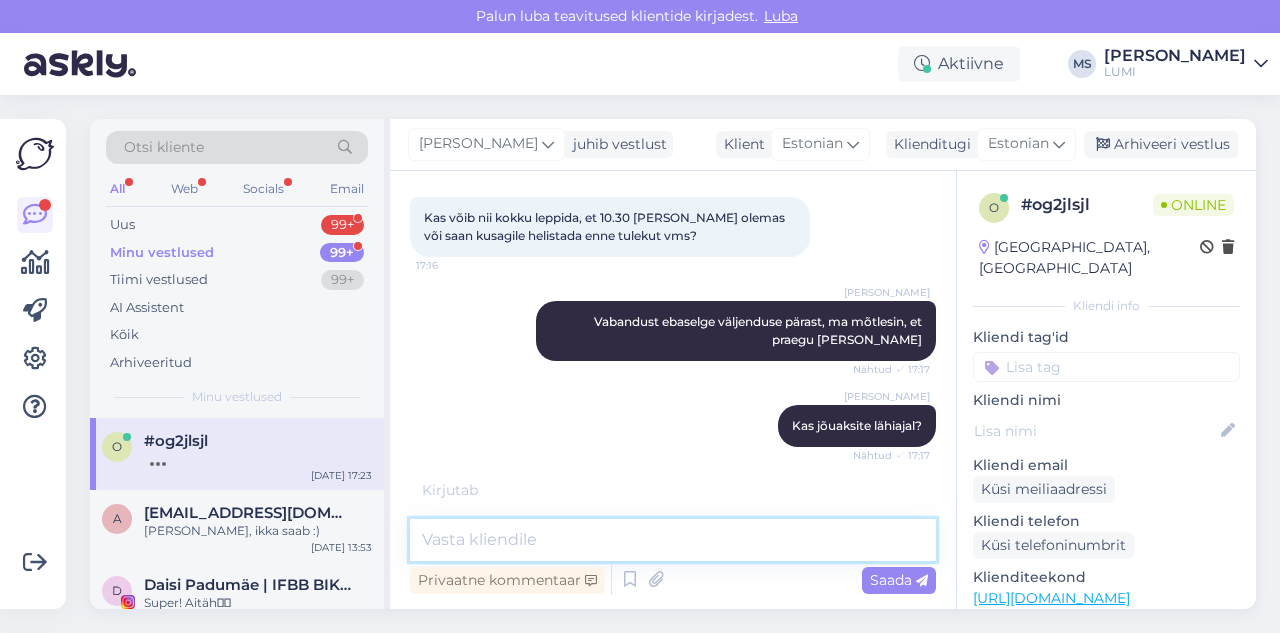 click at bounding box center (673, 540) 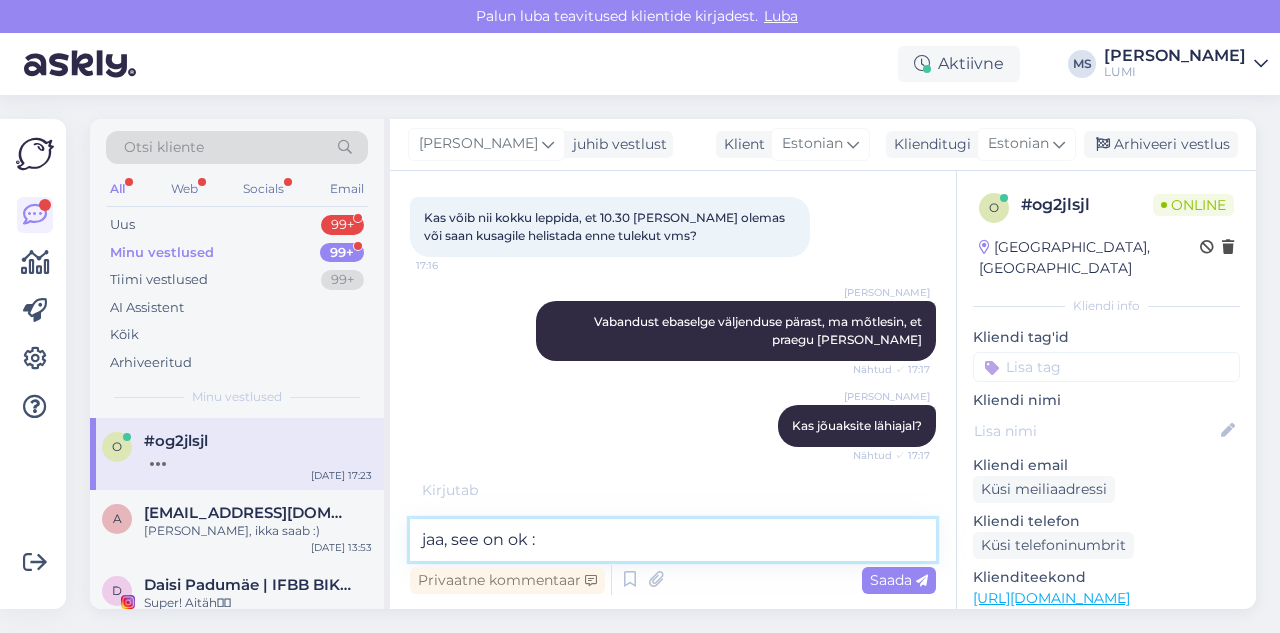 type on "jaa, see on ok :)" 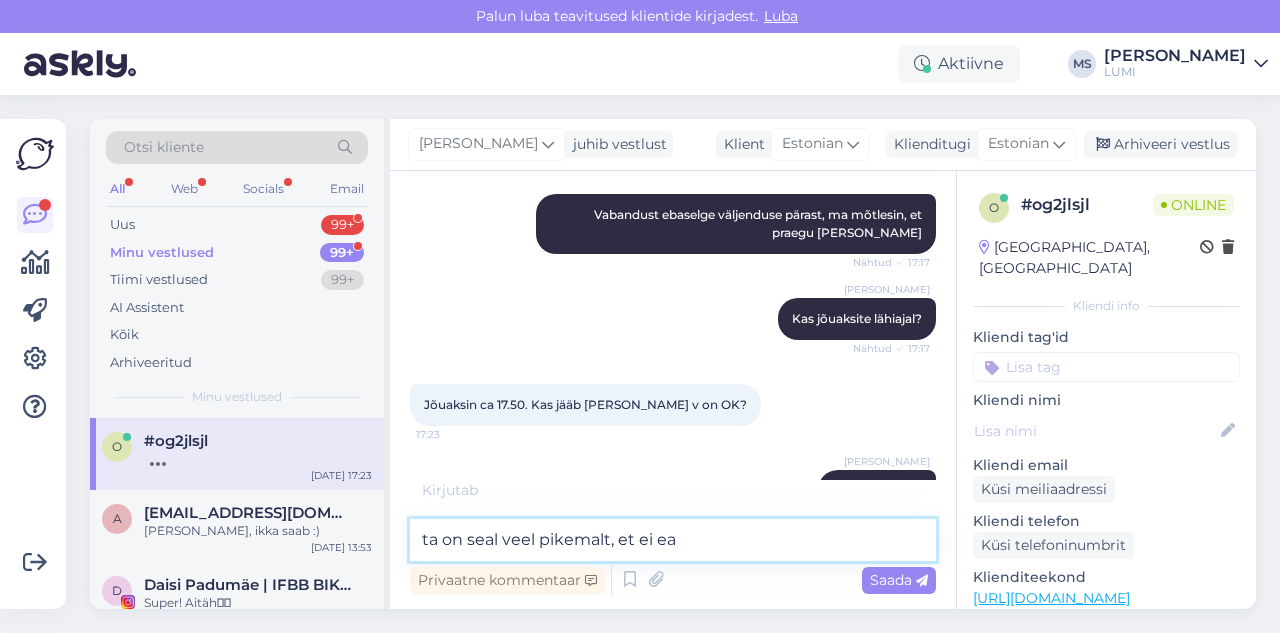 scroll, scrollTop: 1036, scrollLeft: 0, axis: vertical 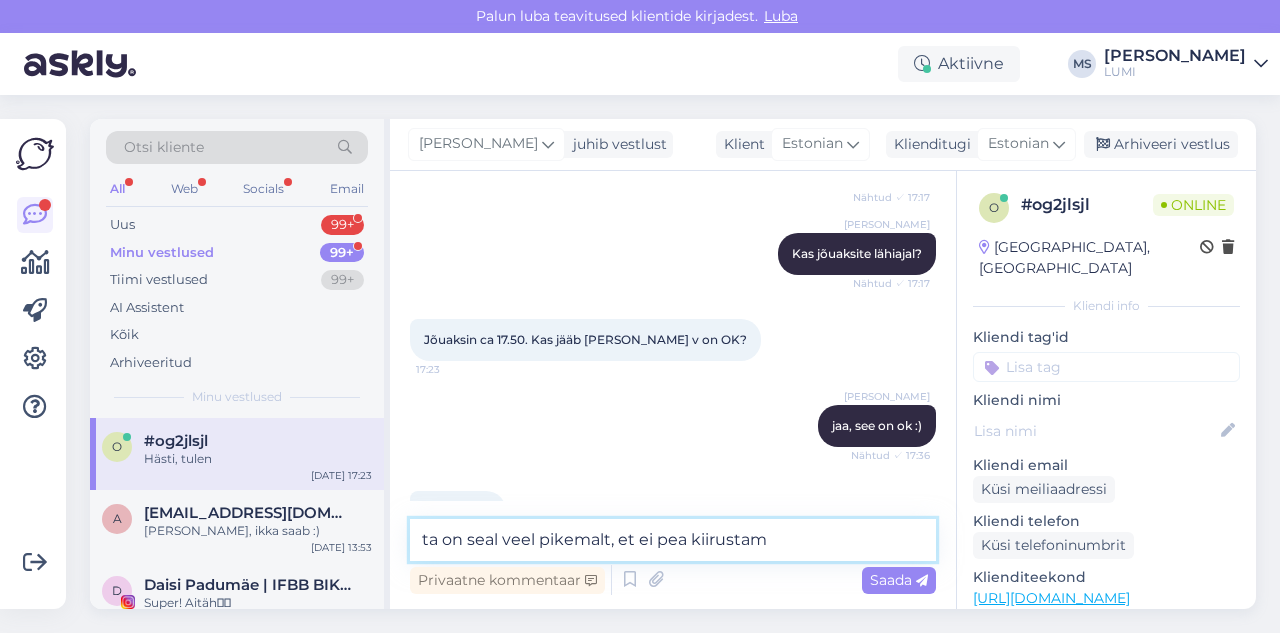 type on "ta on seal veel pikemalt, et ei pea kiirustama" 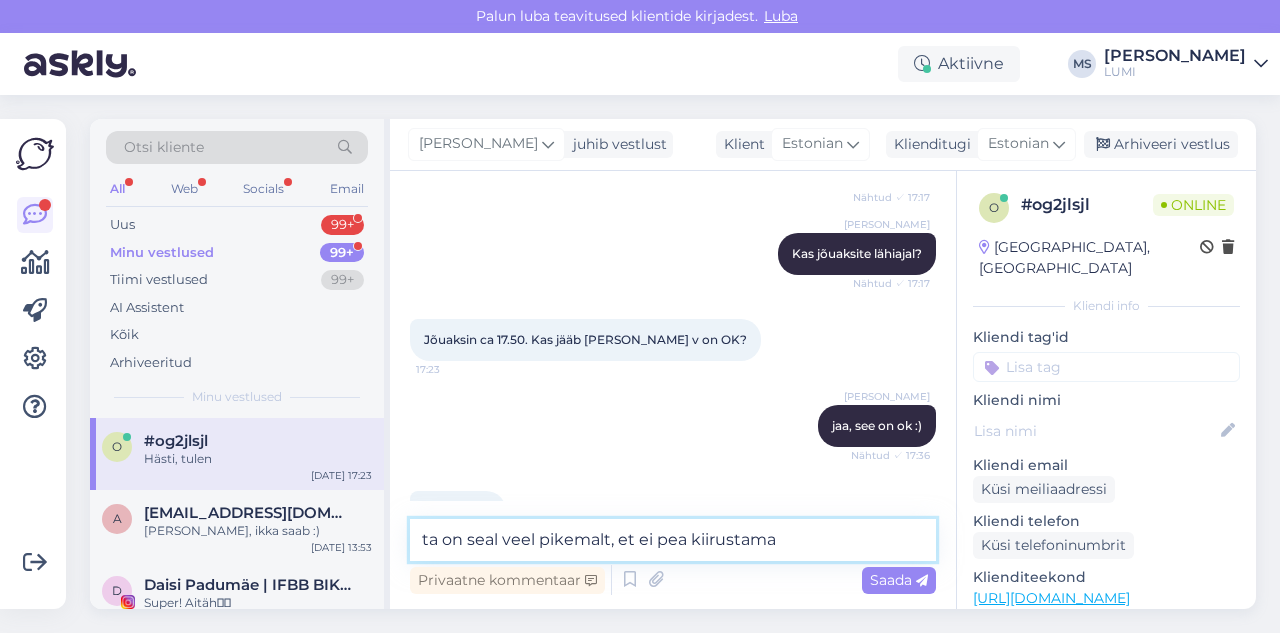 type 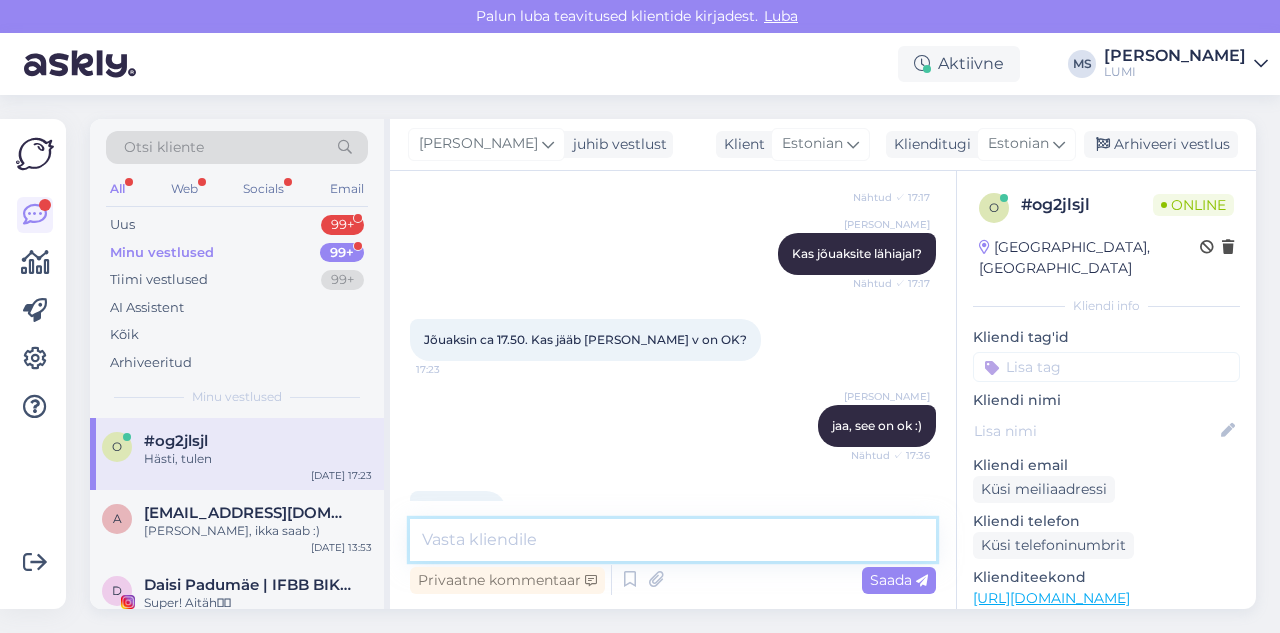 scroll, scrollTop: 1122, scrollLeft: 0, axis: vertical 